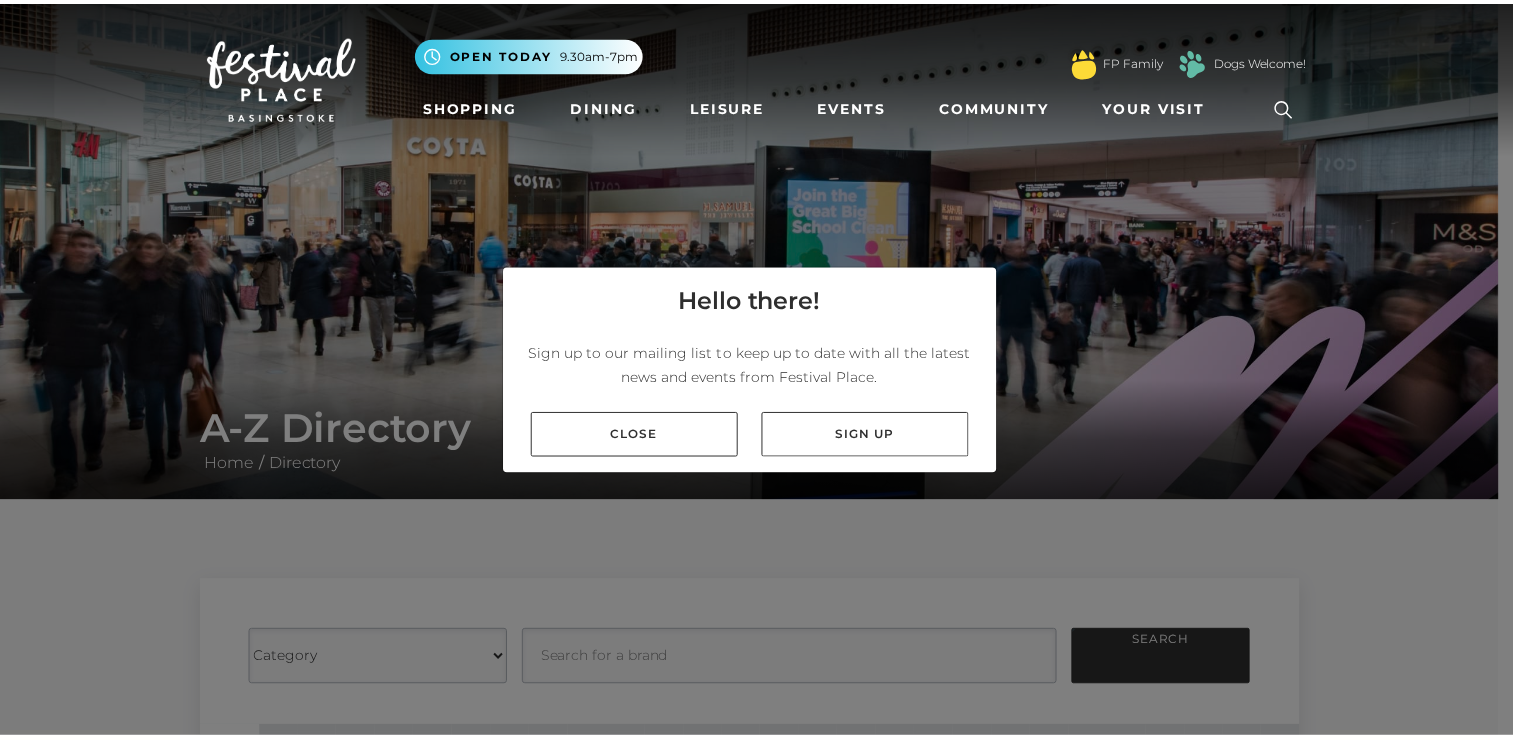 scroll, scrollTop: 0, scrollLeft: 0, axis: both 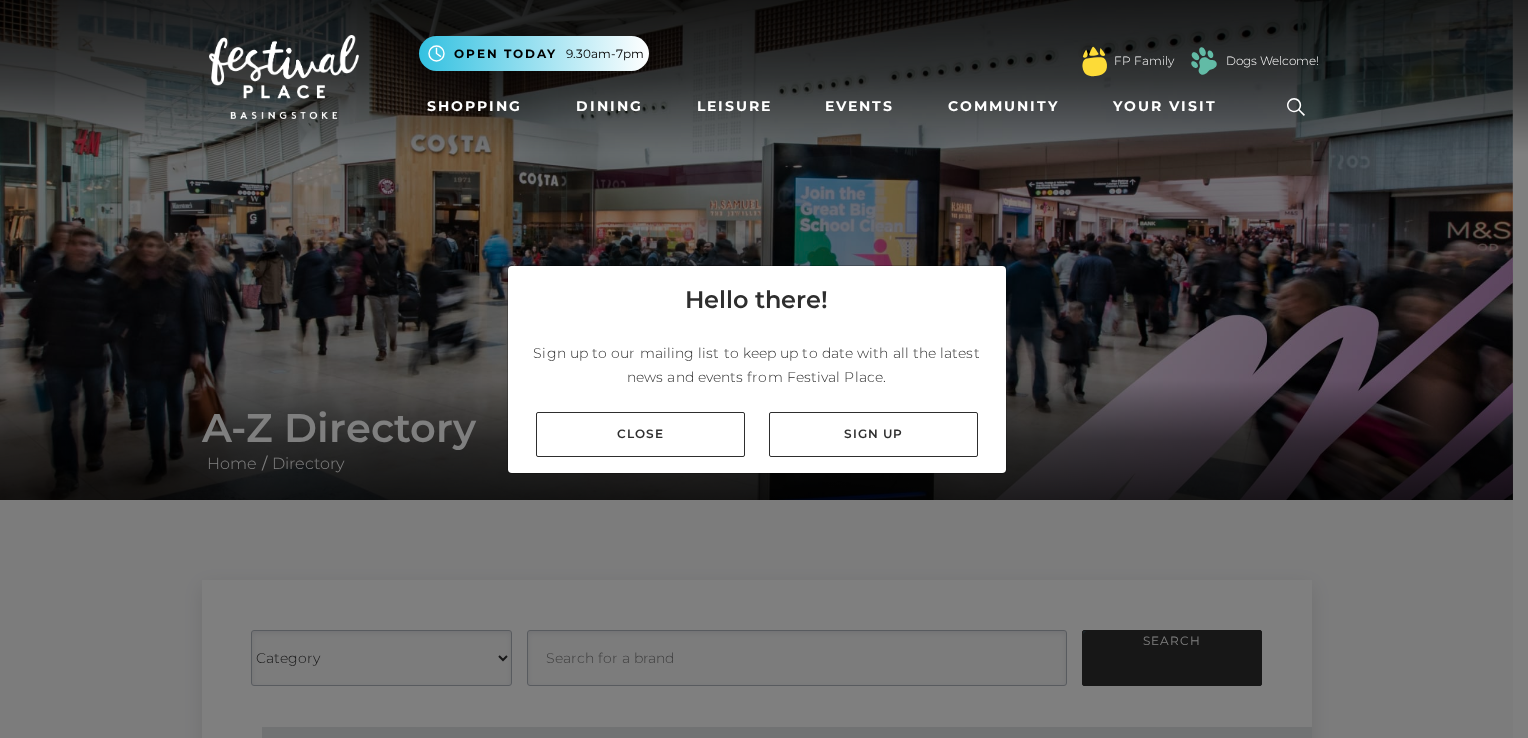 click on "Close" at bounding box center [640, 434] 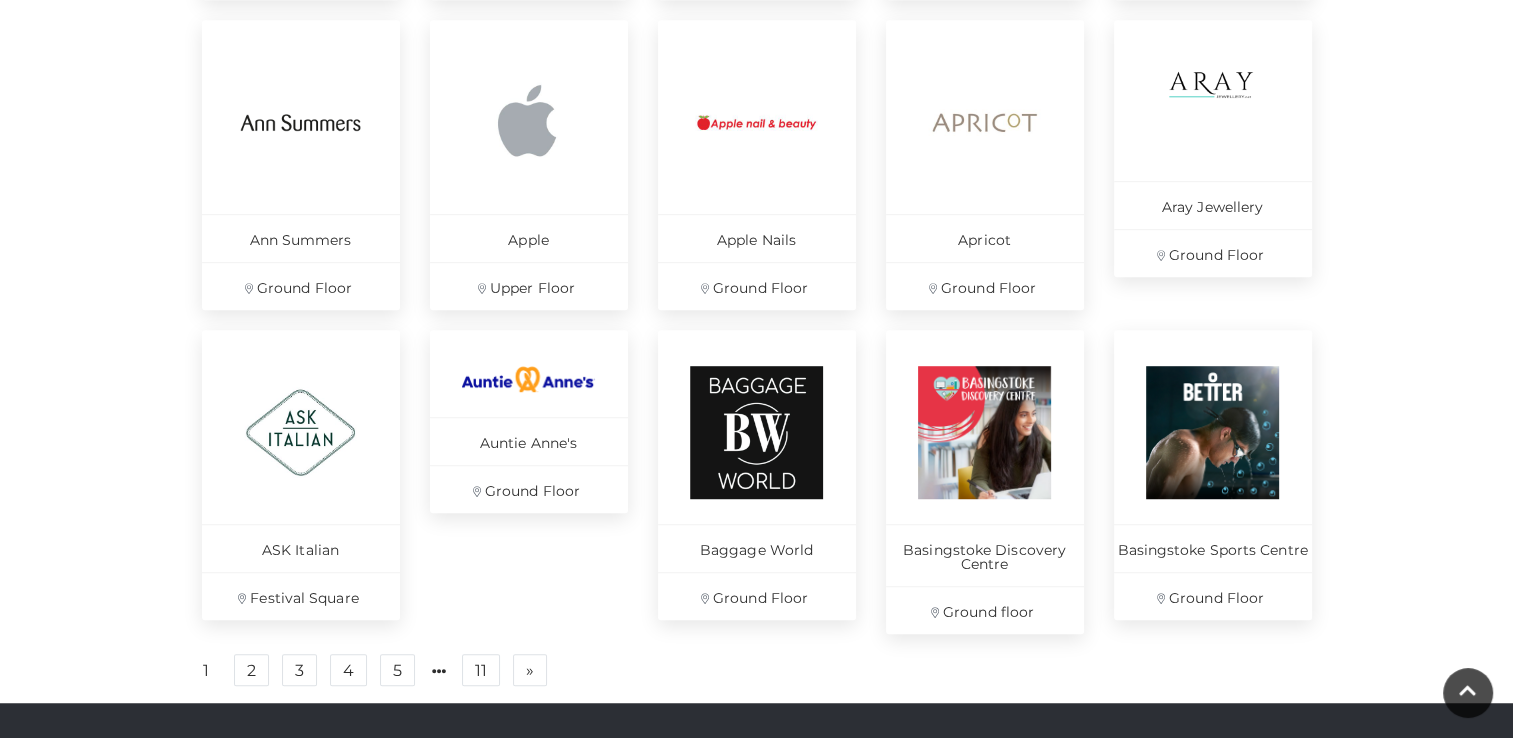 scroll, scrollTop: 1228, scrollLeft: 0, axis: vertical 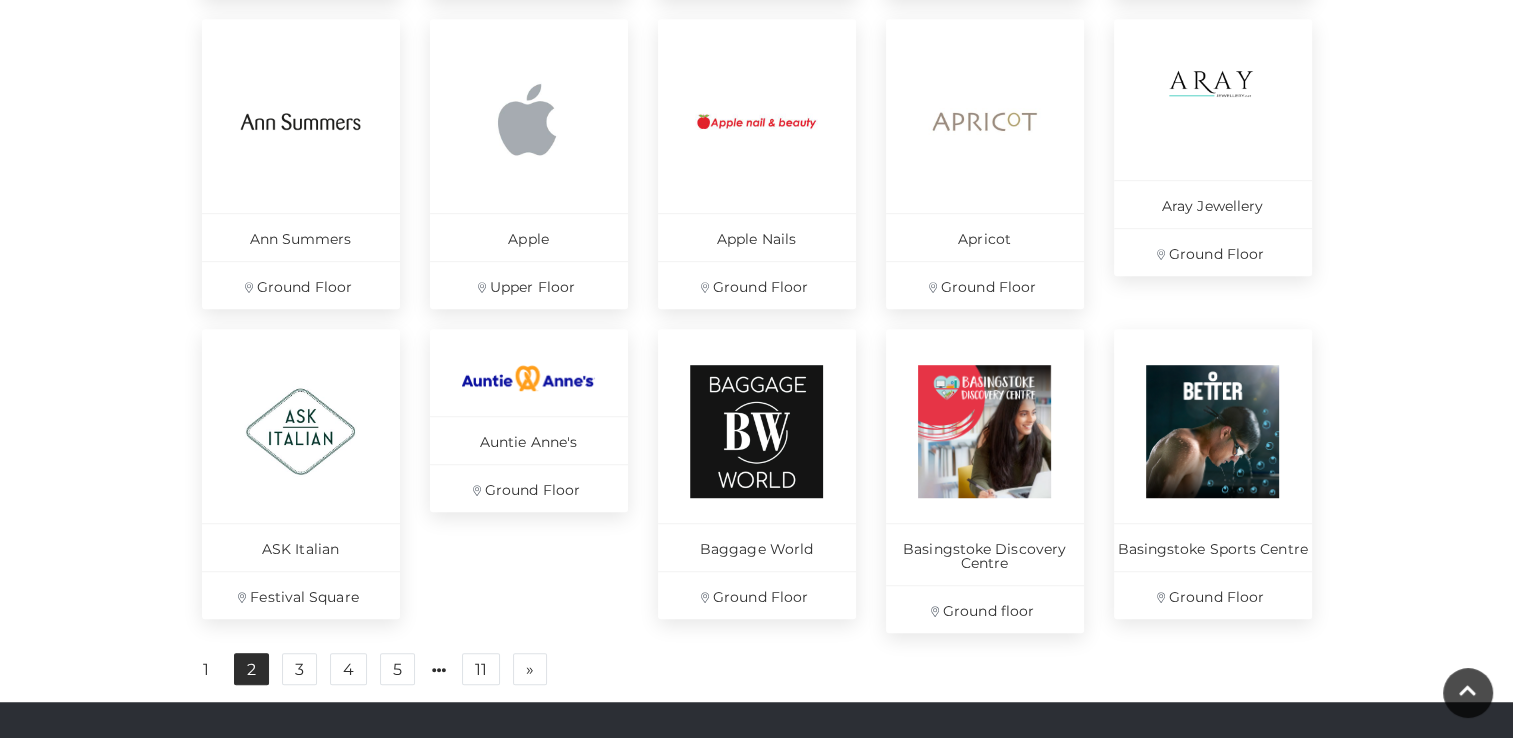 click on "2" at bounding box center (251, 669) 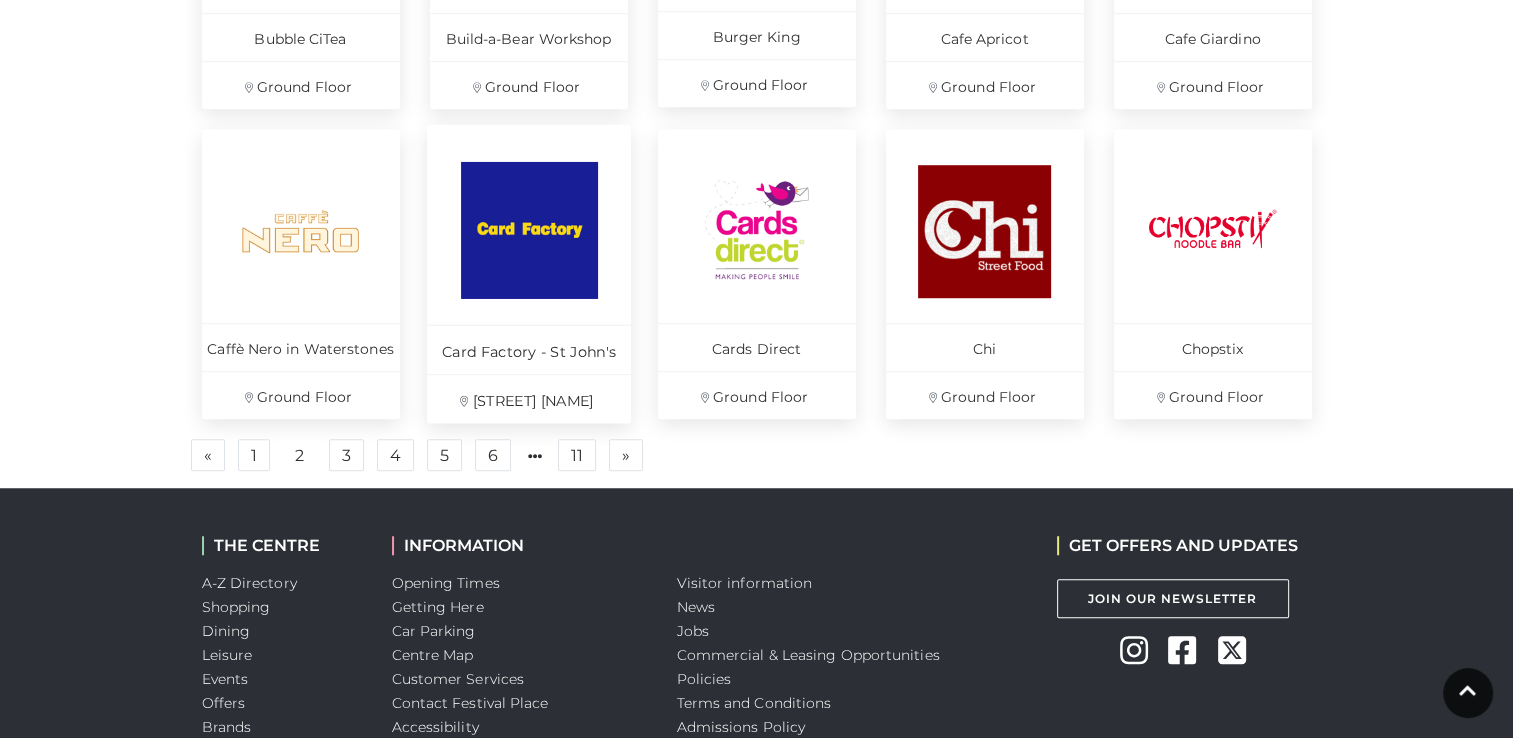 scroll, scrollTop: 1447, scrollLeft: 0, axis: vertical 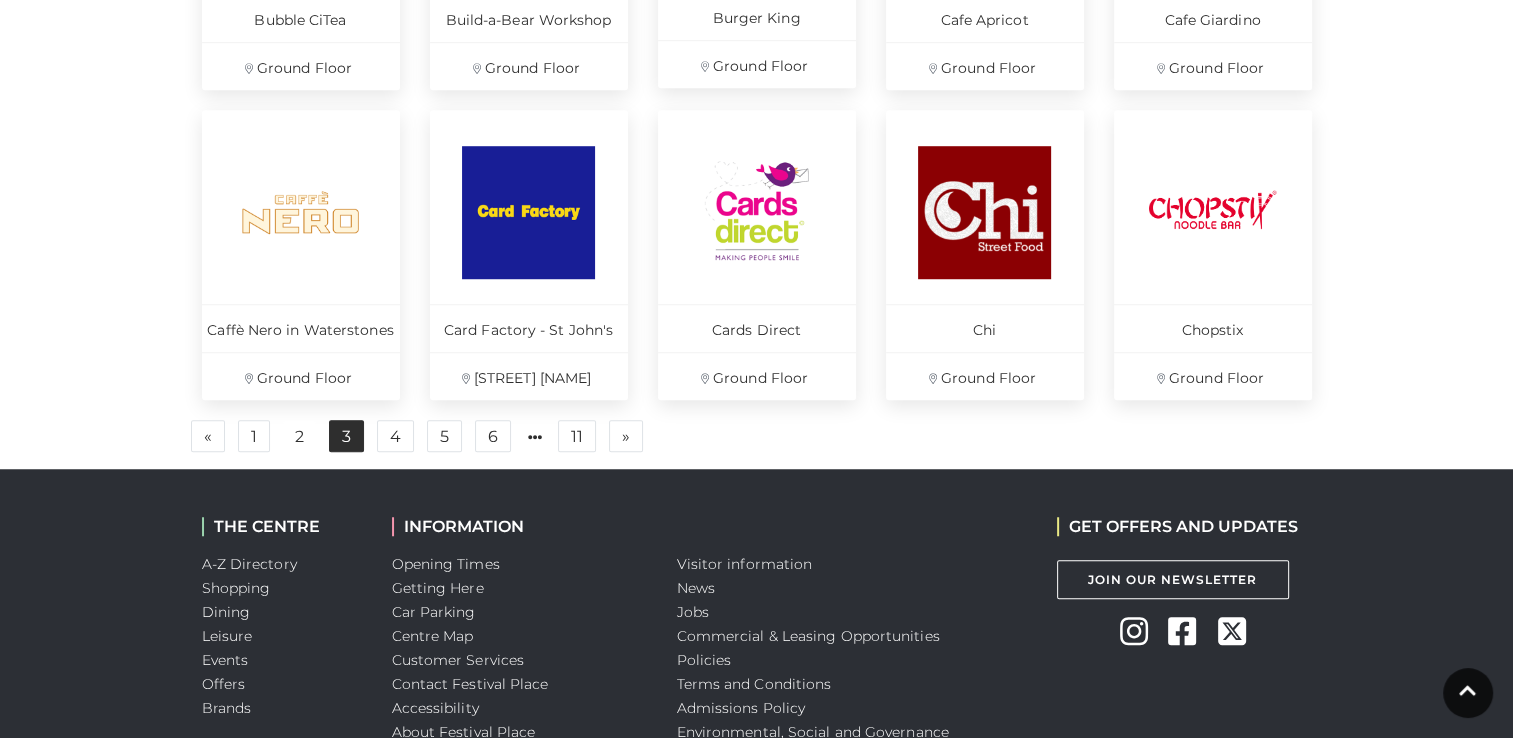 click on "3" at bounding box center [346, 436] 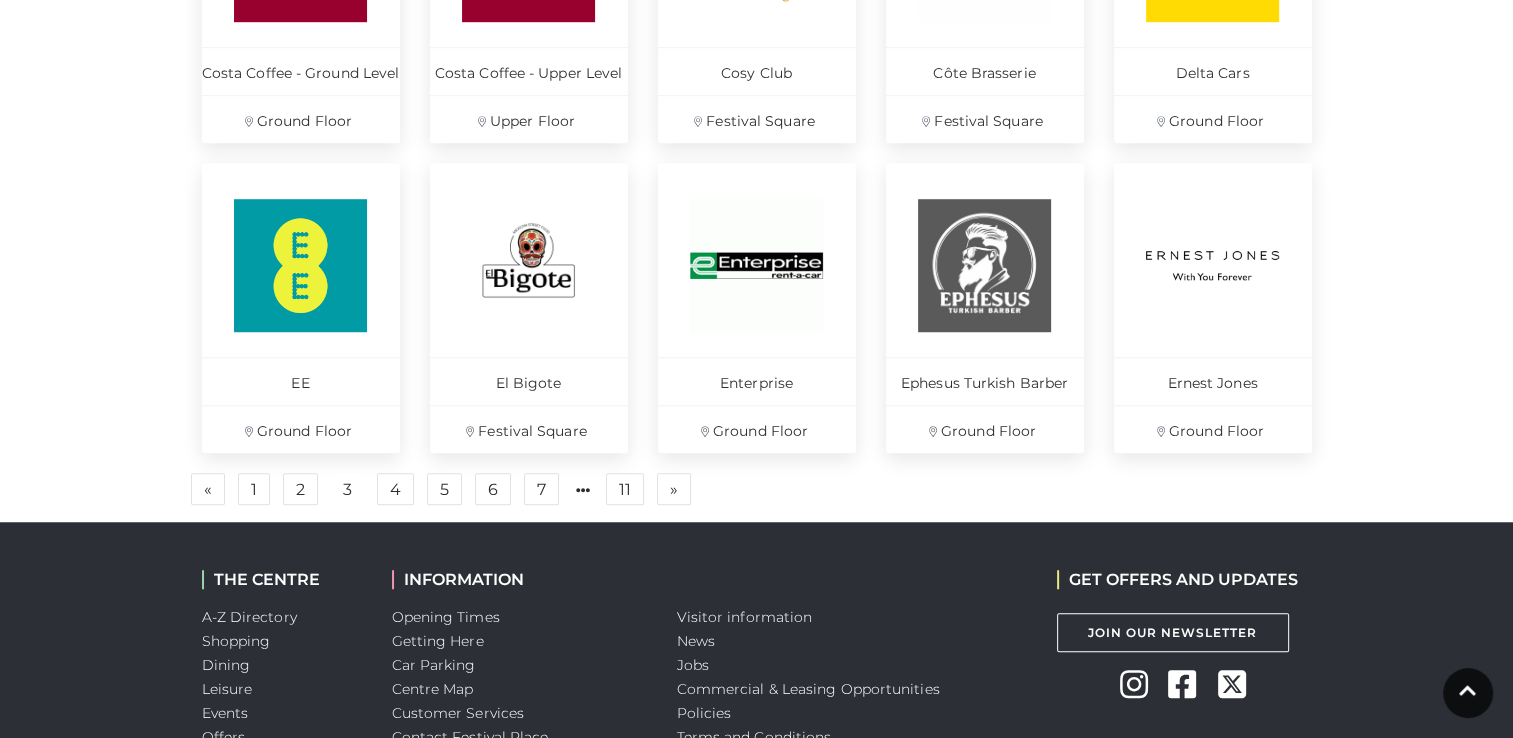 scroll, scrollTop: 1443, scrollLeft: 0, axis: vertical 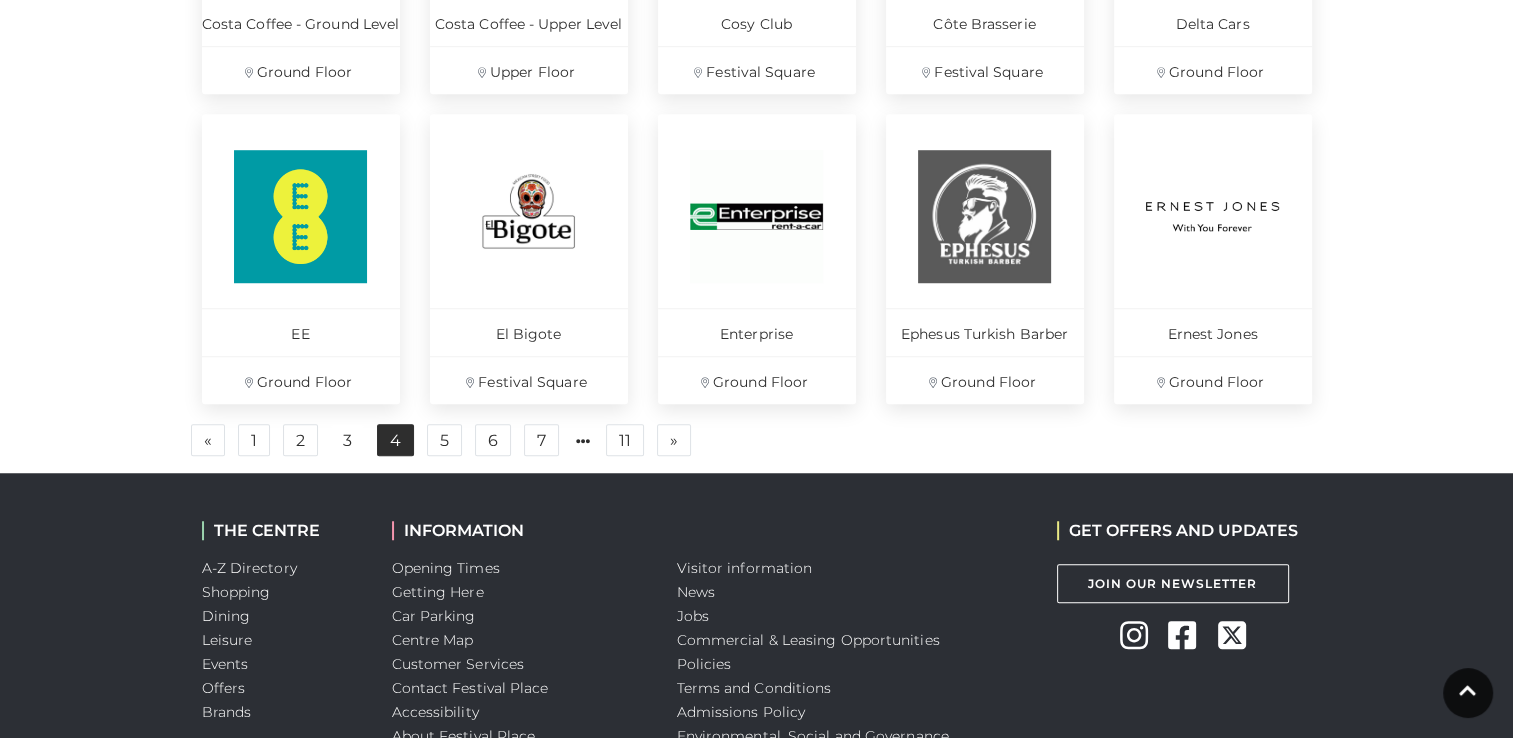click on "4" at bounding box center [395, 440] 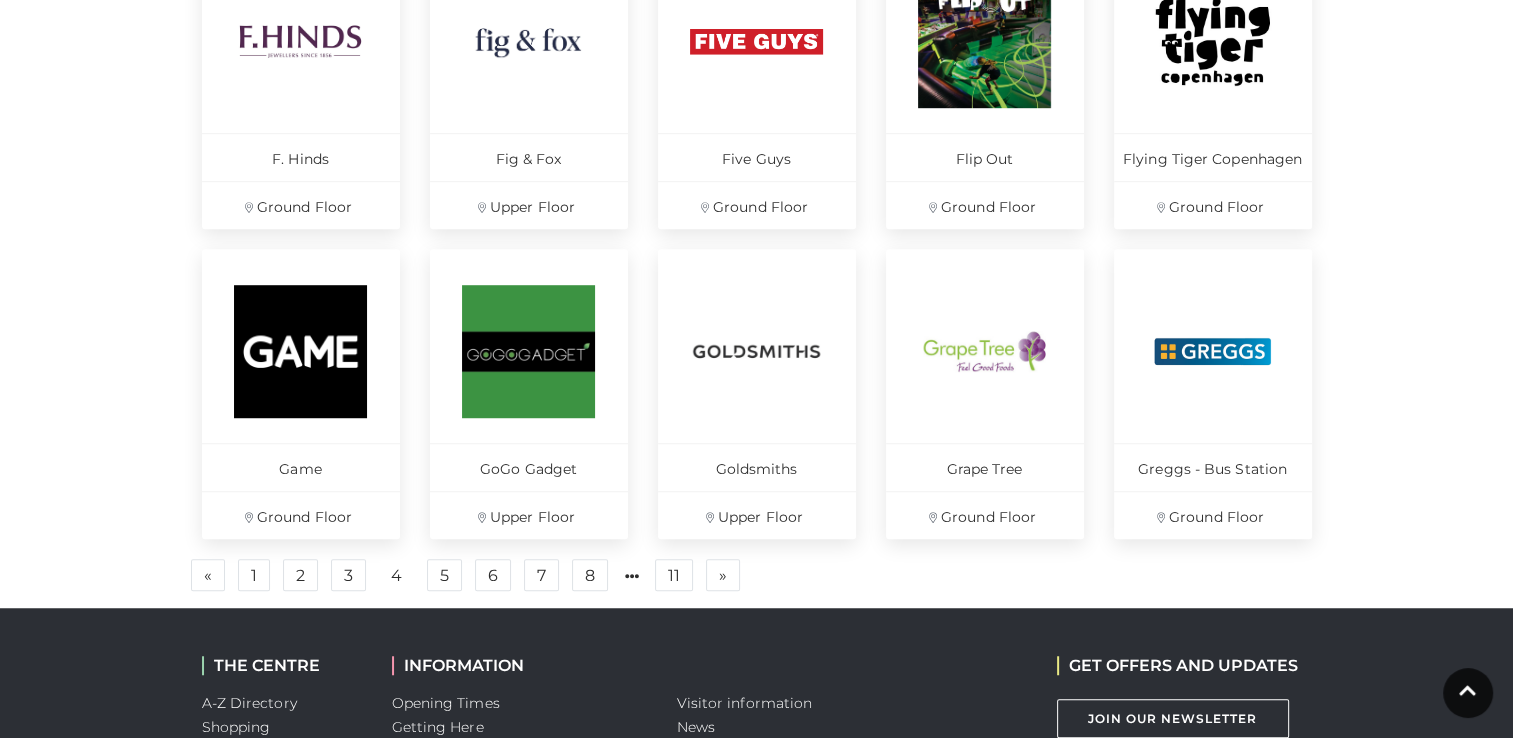 scroll, scrollTop: 1310, scrollLeft: 0, axis: vertical 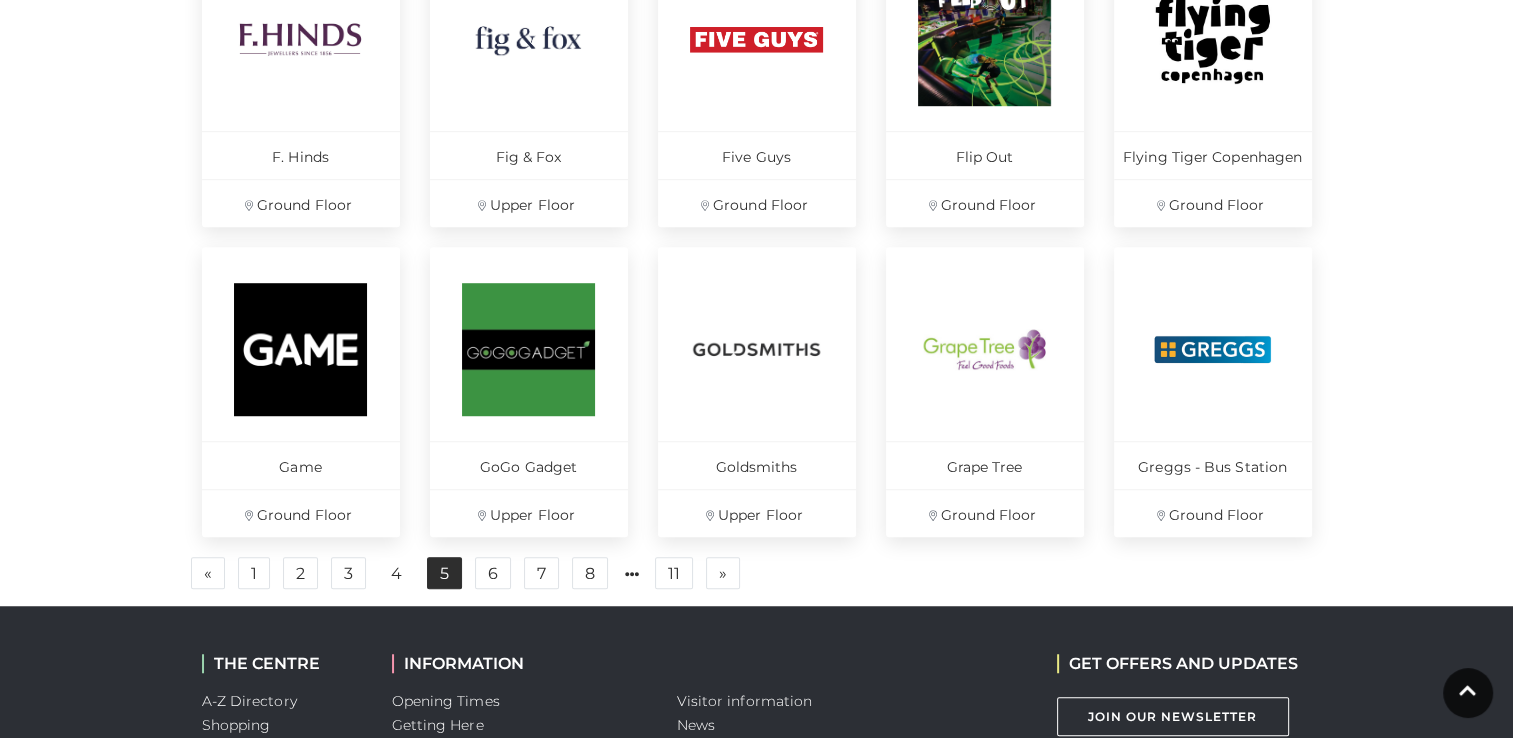 click on "5" at bounding box center [444, 573] 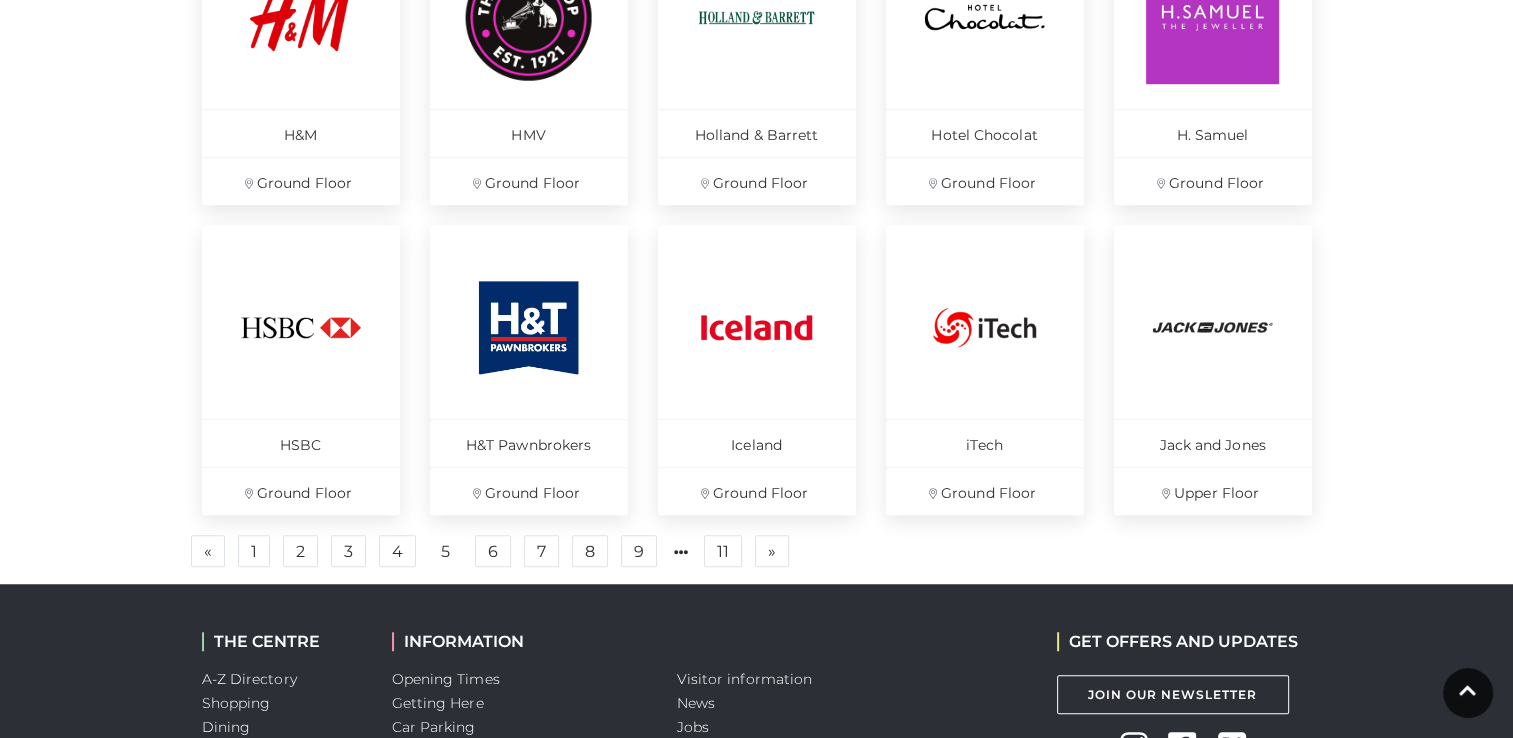 scroll, scrollTop: 1336, scrollLeft: 0, axis: vertical 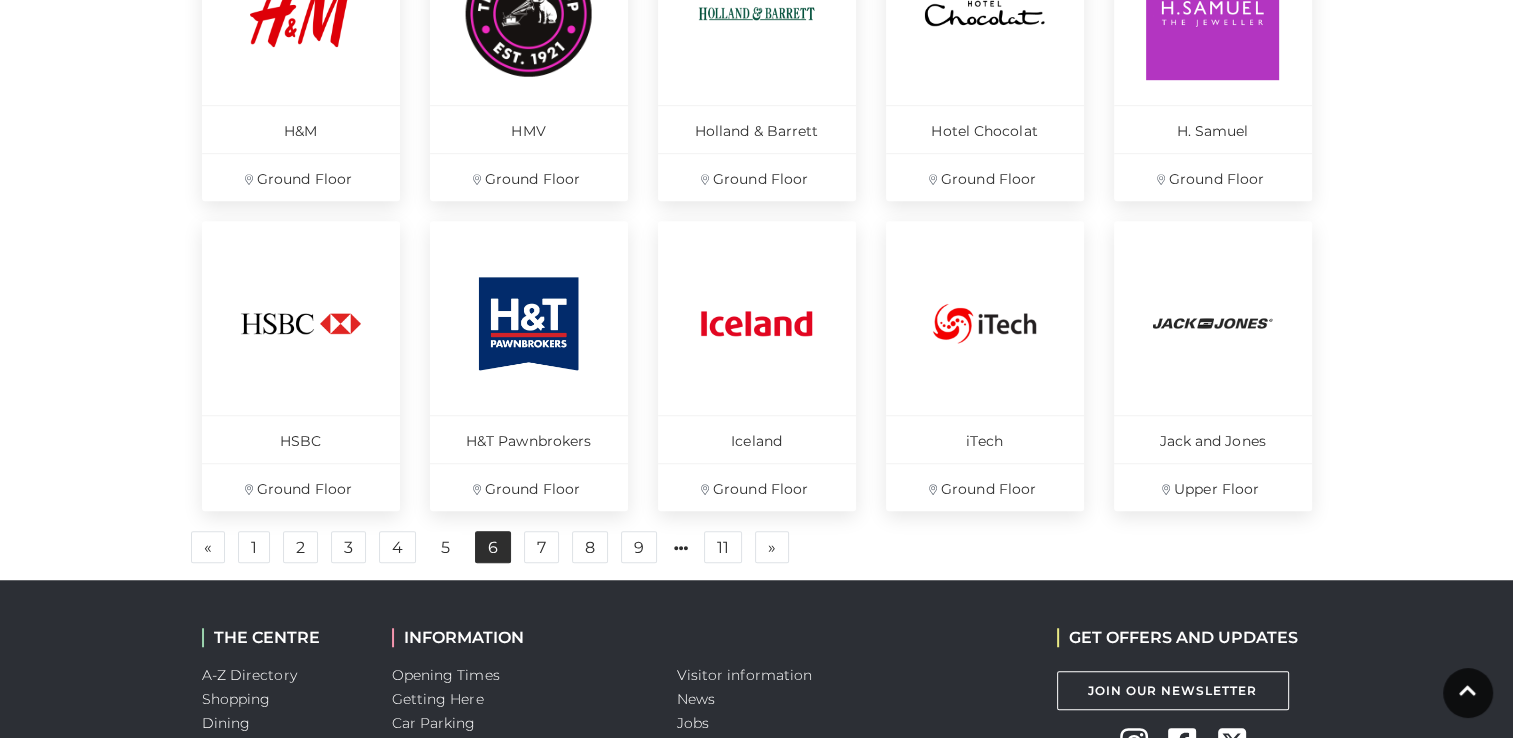 click on "6" at bounding box center [493, 547] 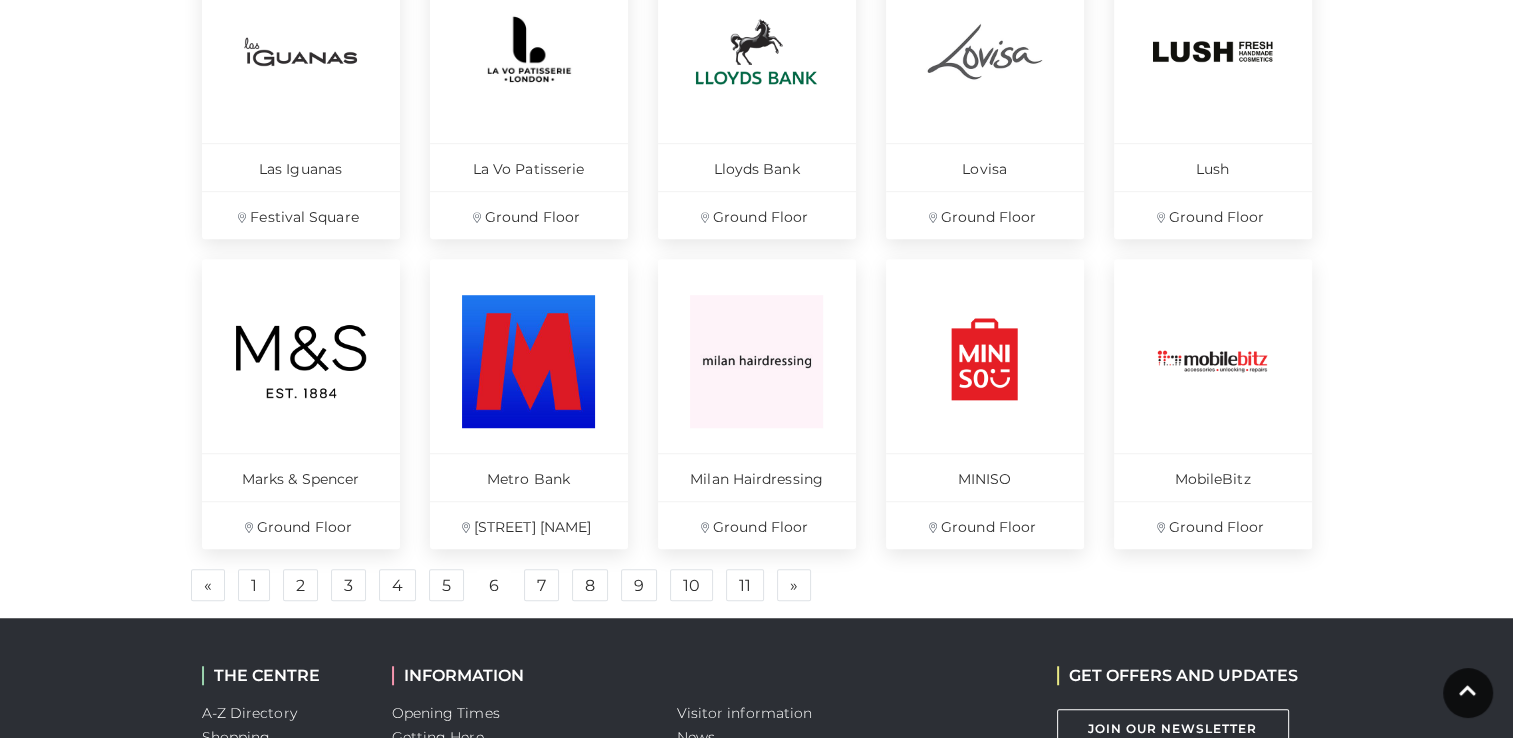 scroll, scrollTop: 1311, scrollLeft: 0, axis: vertical 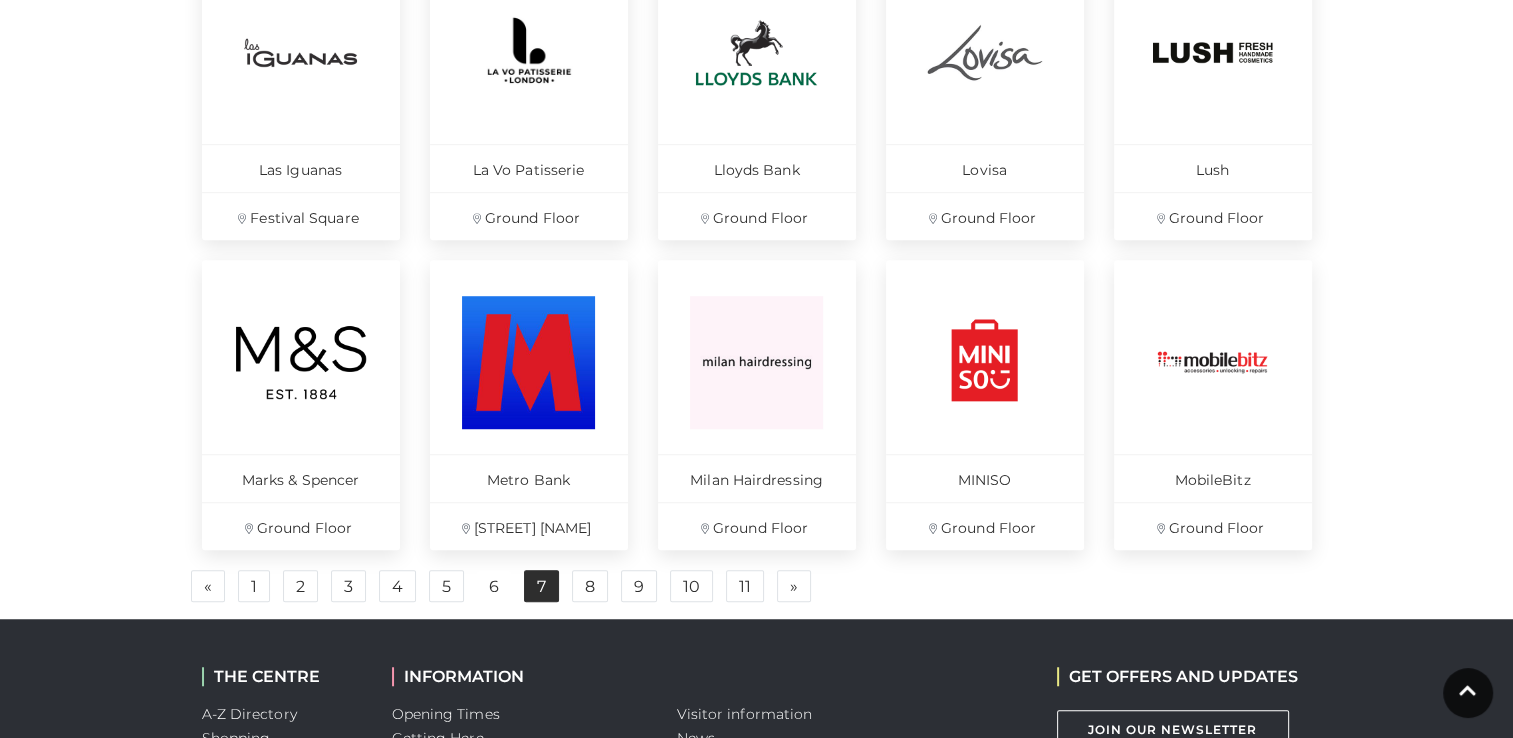 click on "7" at bounding box center [541, 586] 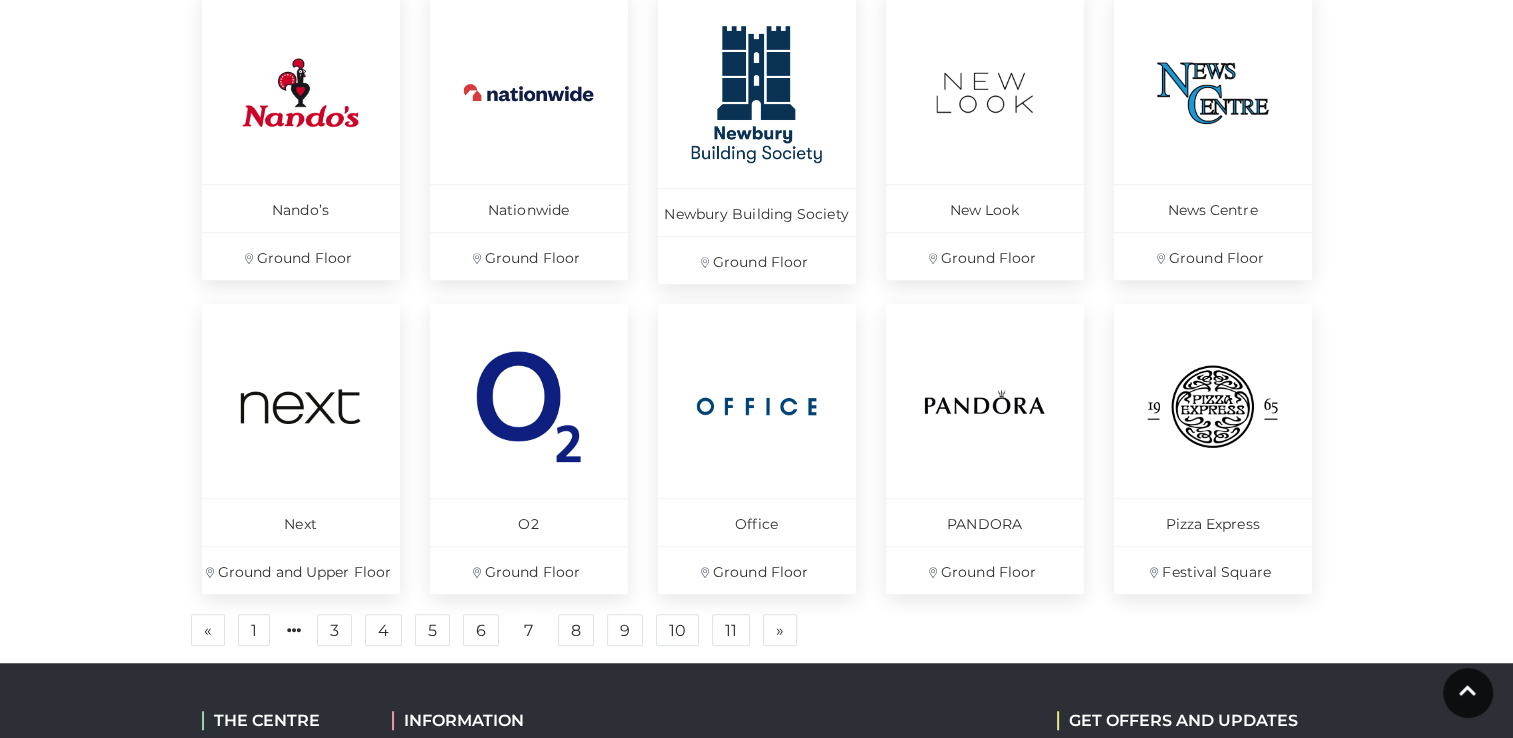 scroll, scrollTop: 1300, scrollLeft: 0, axis: vertical 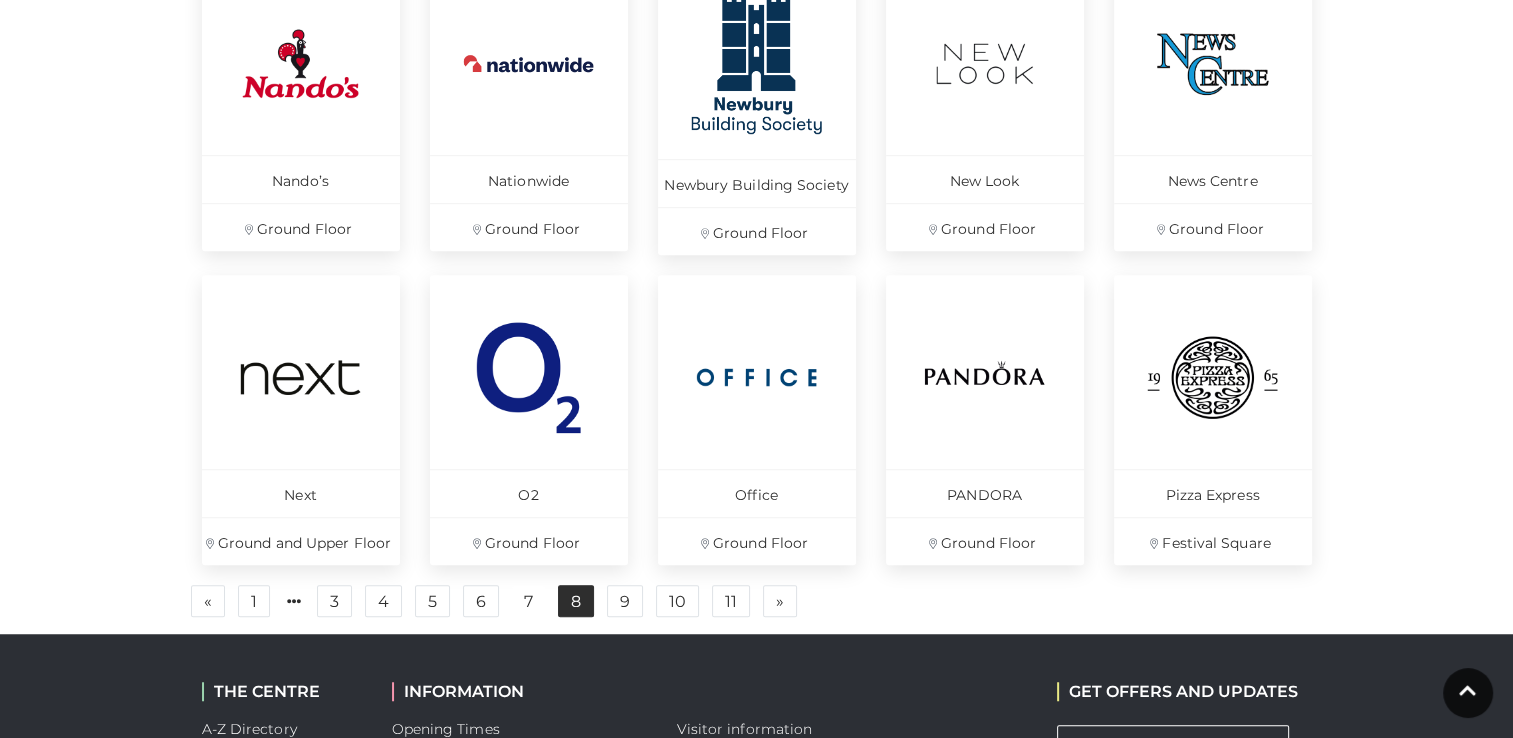 click on "8" at bounding box center (576, 601) 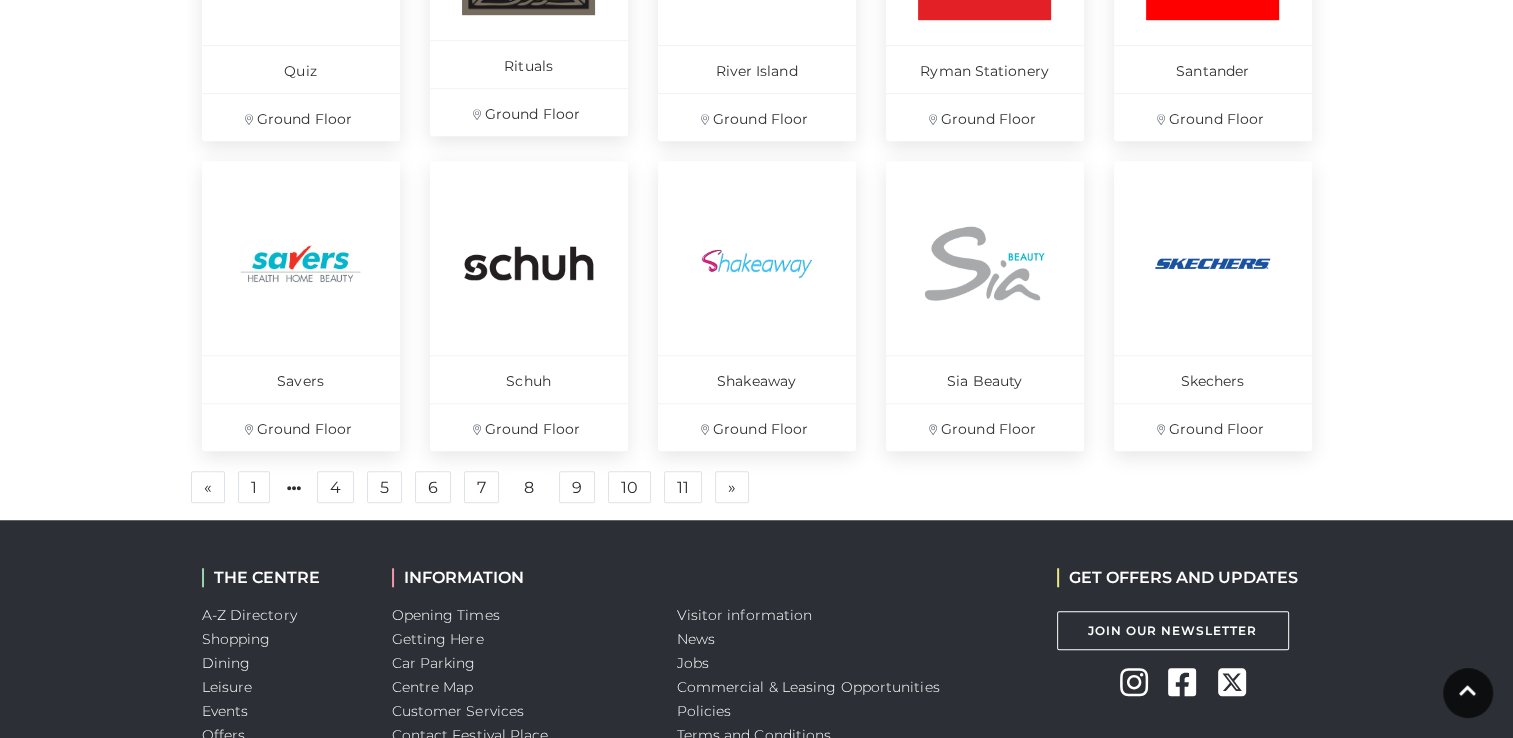 scroll, scrollTop: 1396, scrollLeft: 0, axis: vertical 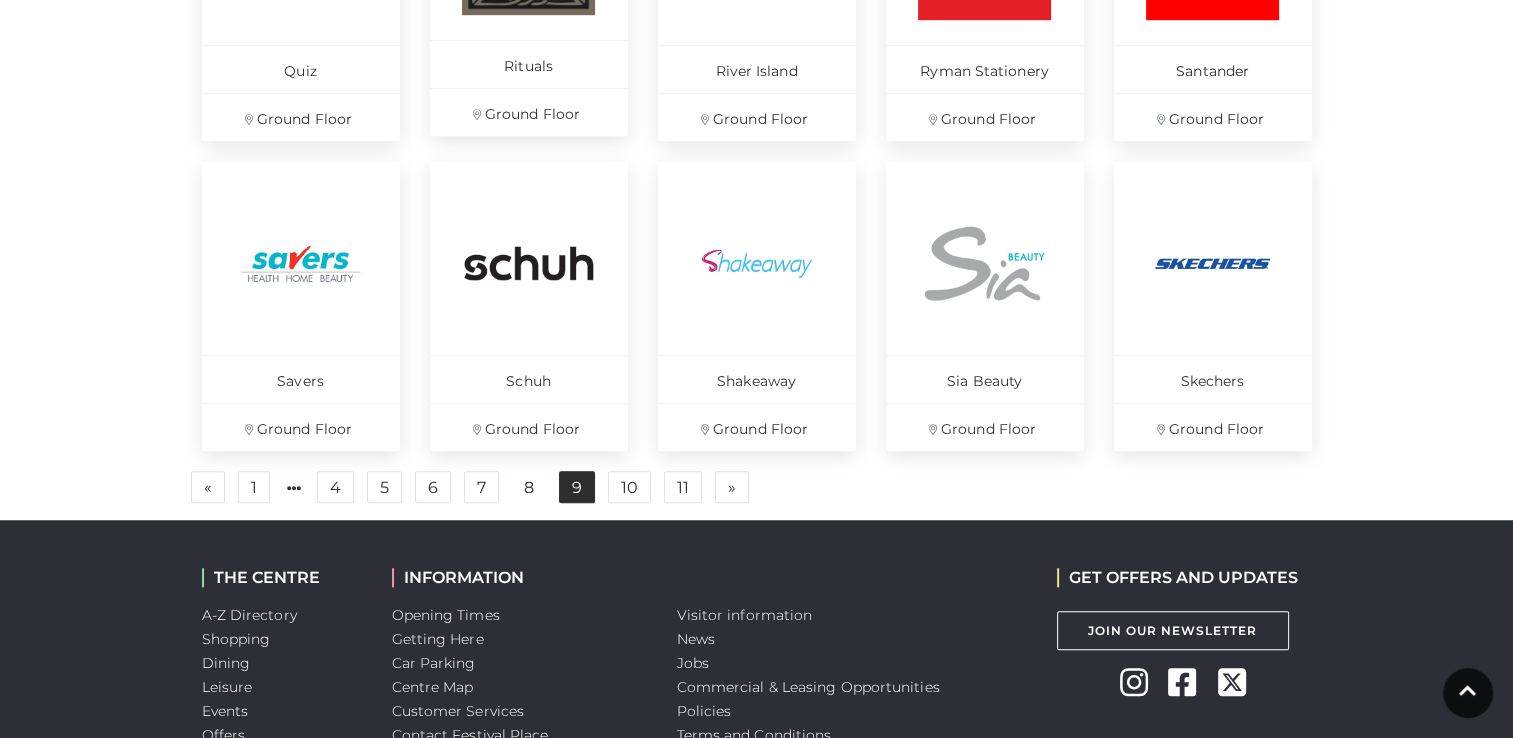 click on "9" at bounding box center (577, 487) 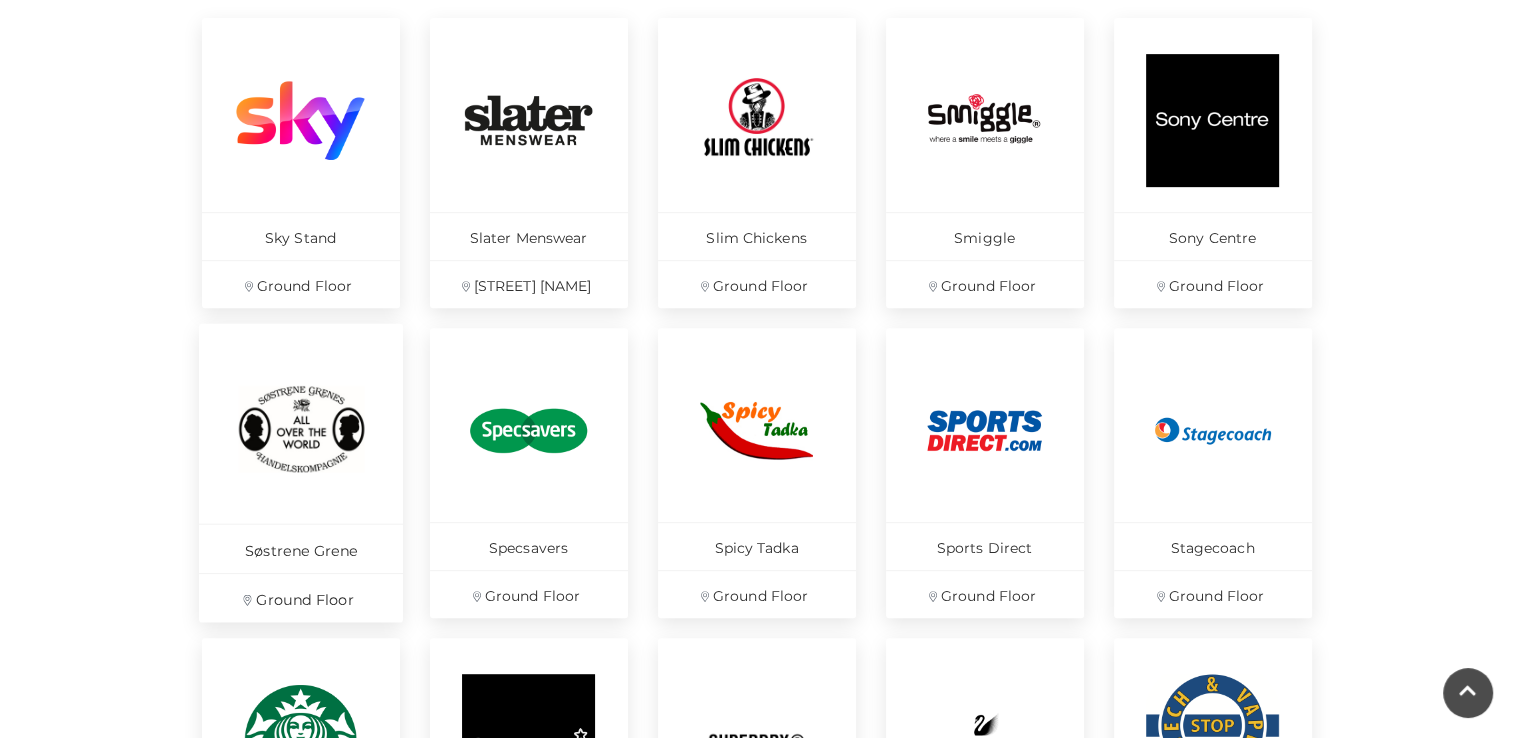 scroll, scrollTop: 917, scrollLeft: 0, axis: vertical 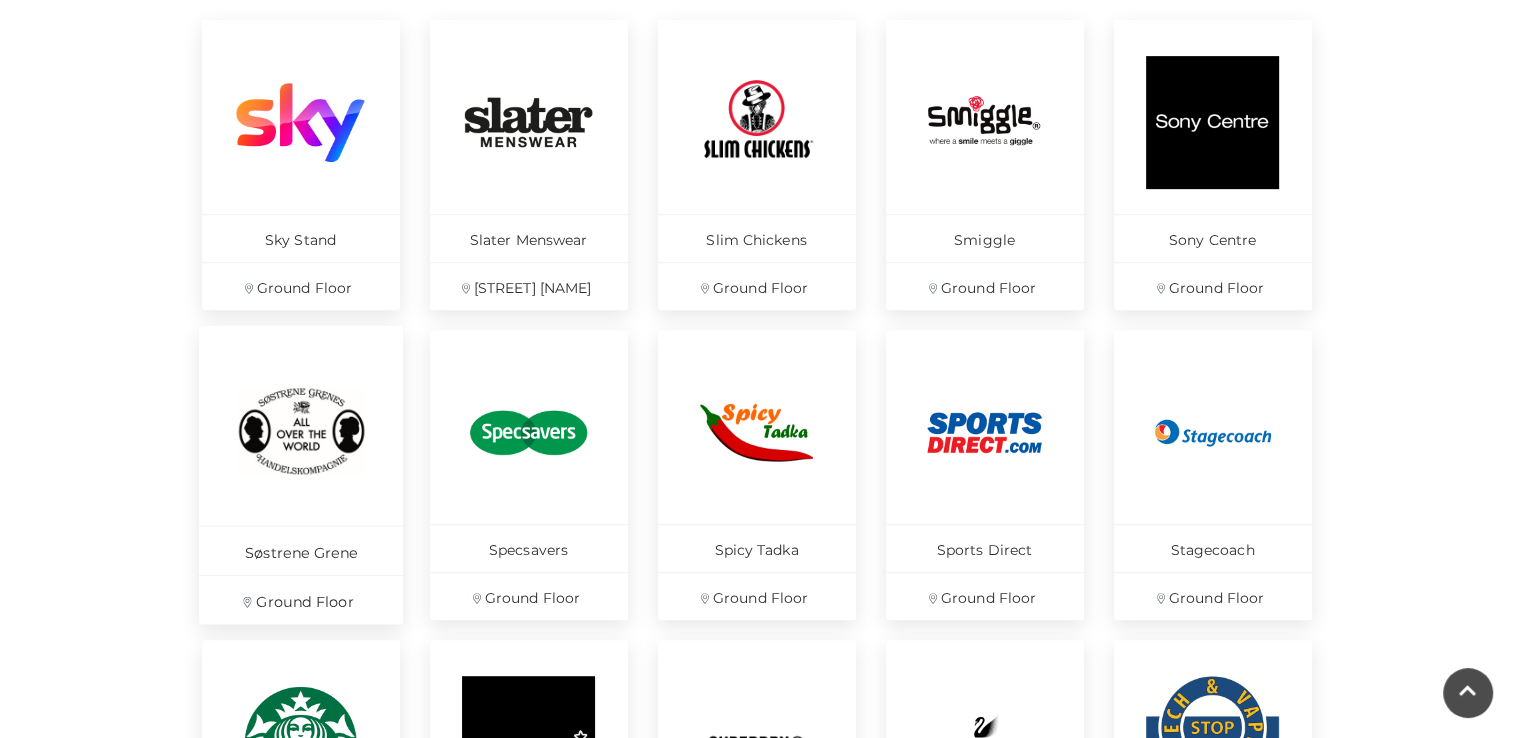 click on "Søstrene Grene
Ground Floor" at bounding box center [301, 475] 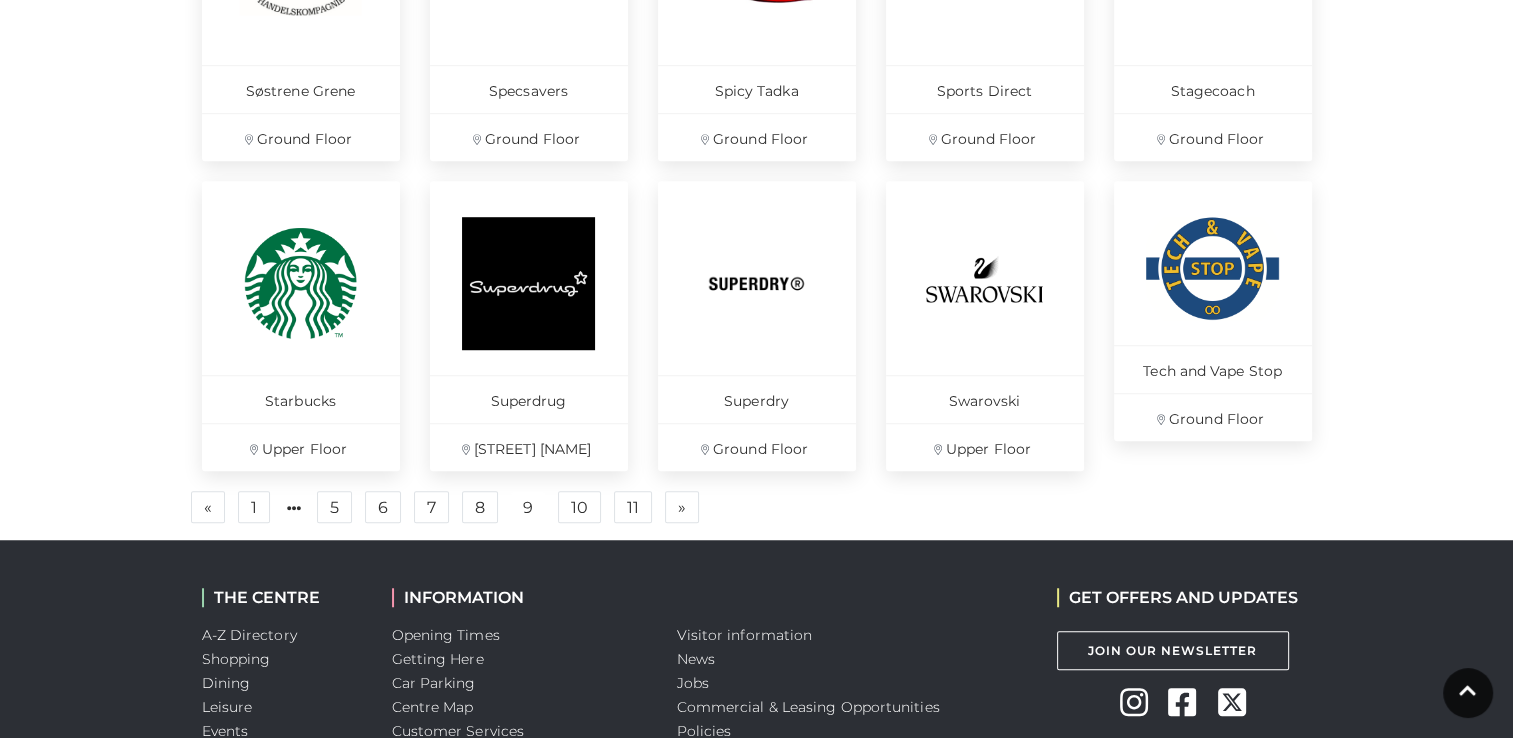scroll, scrollTop: 1379, scrollLeft: 0, axis: vertical 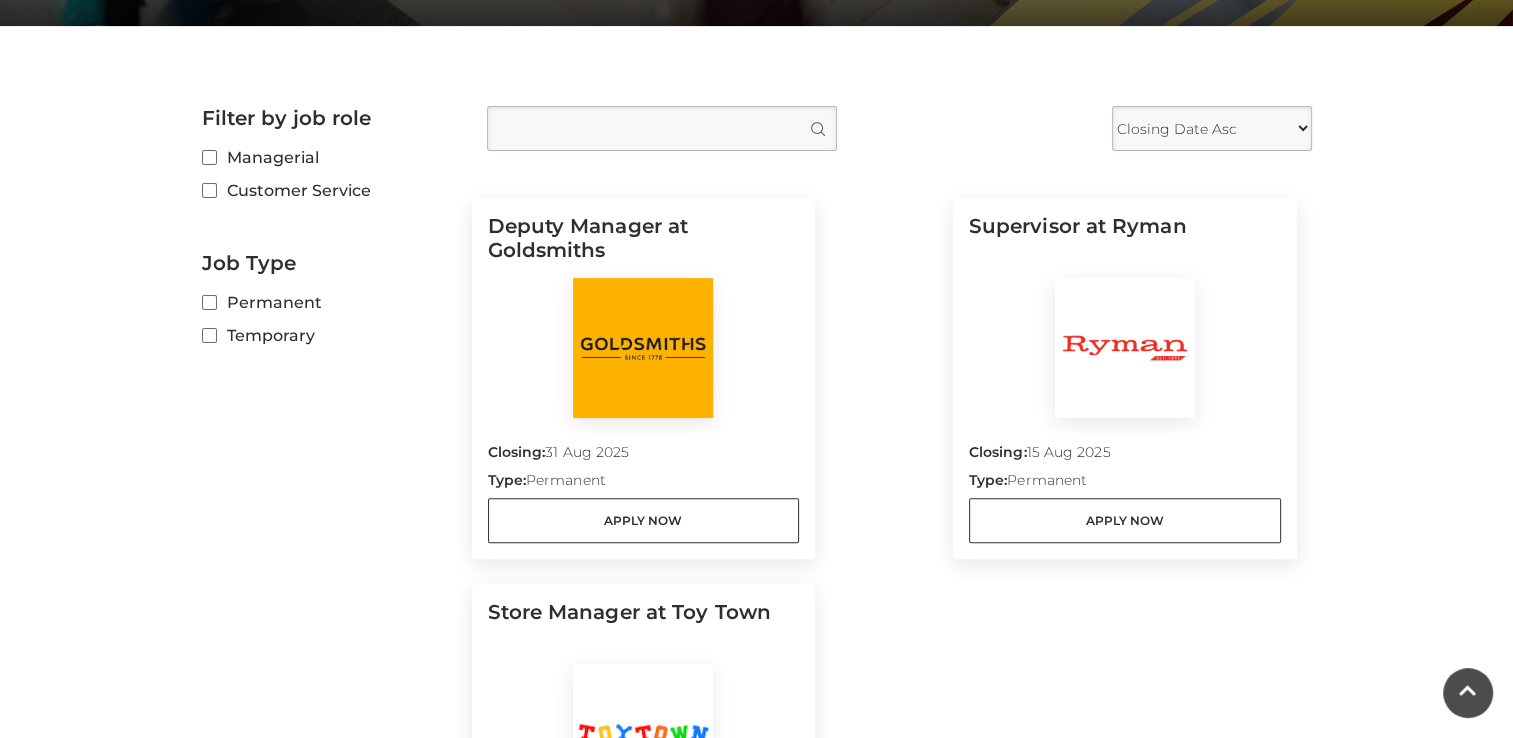 click on "Closing Date Asc
Closing Date Desc" at bounding box center (1212, 128) 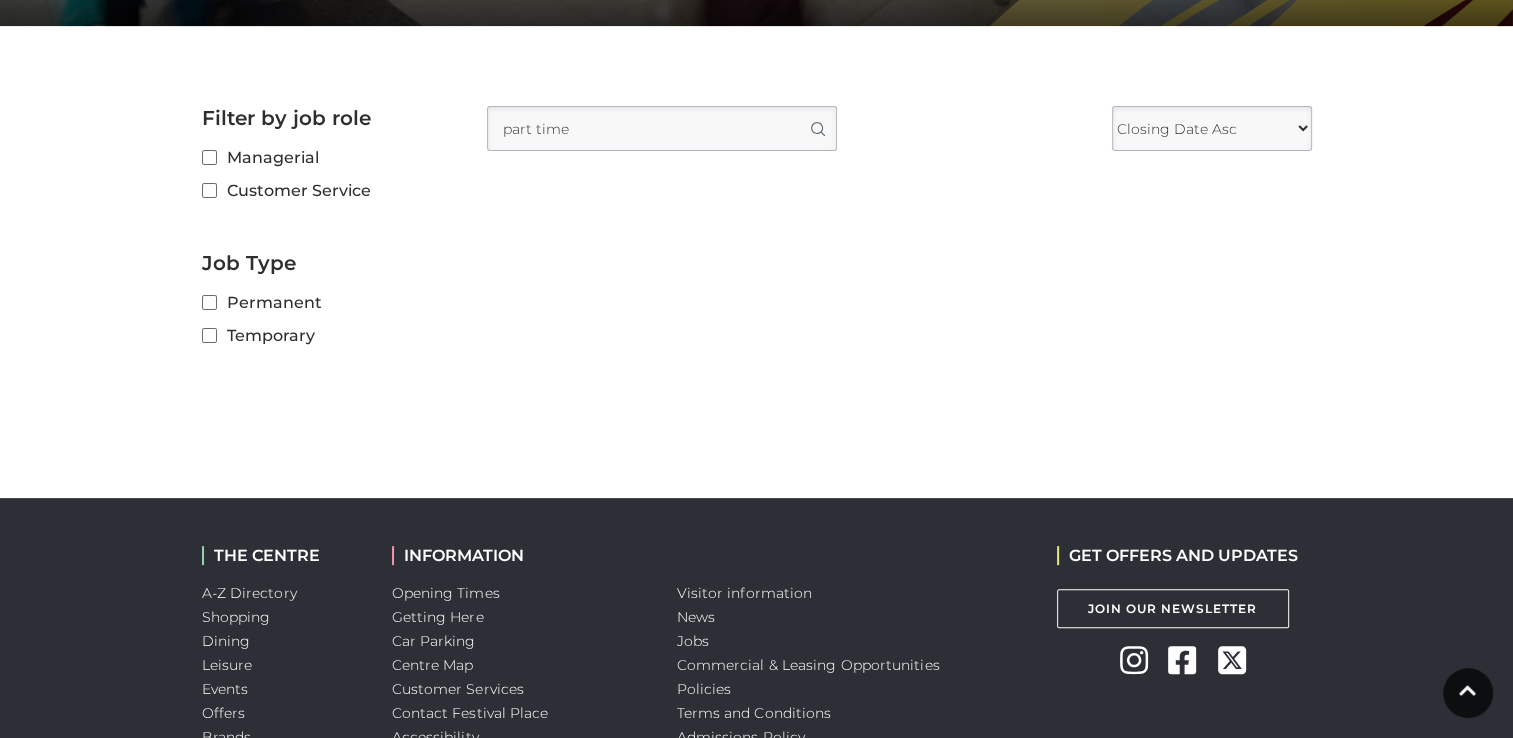 type on "part time" 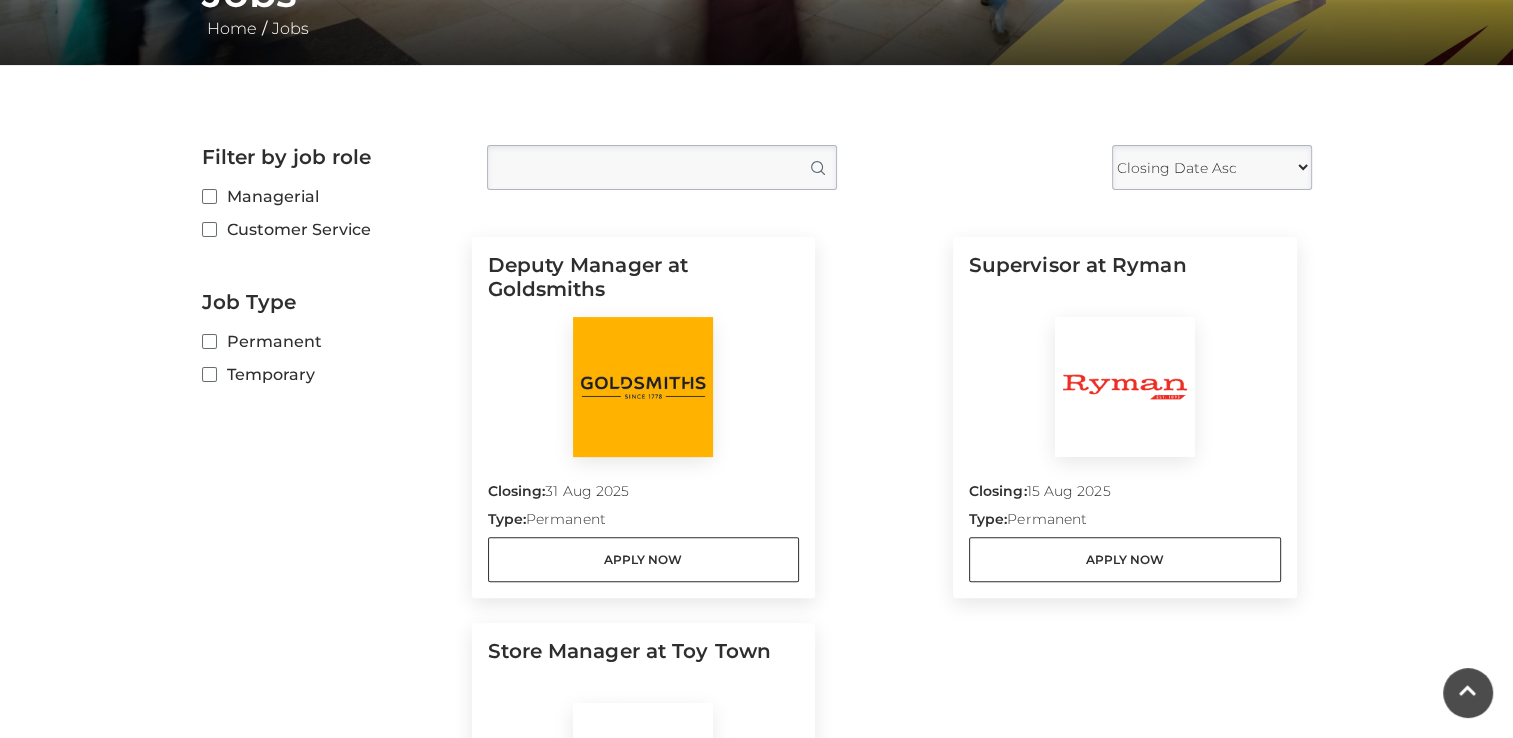 scroll, scrollTop: 432, scrollLeft: 0, axis: vertical 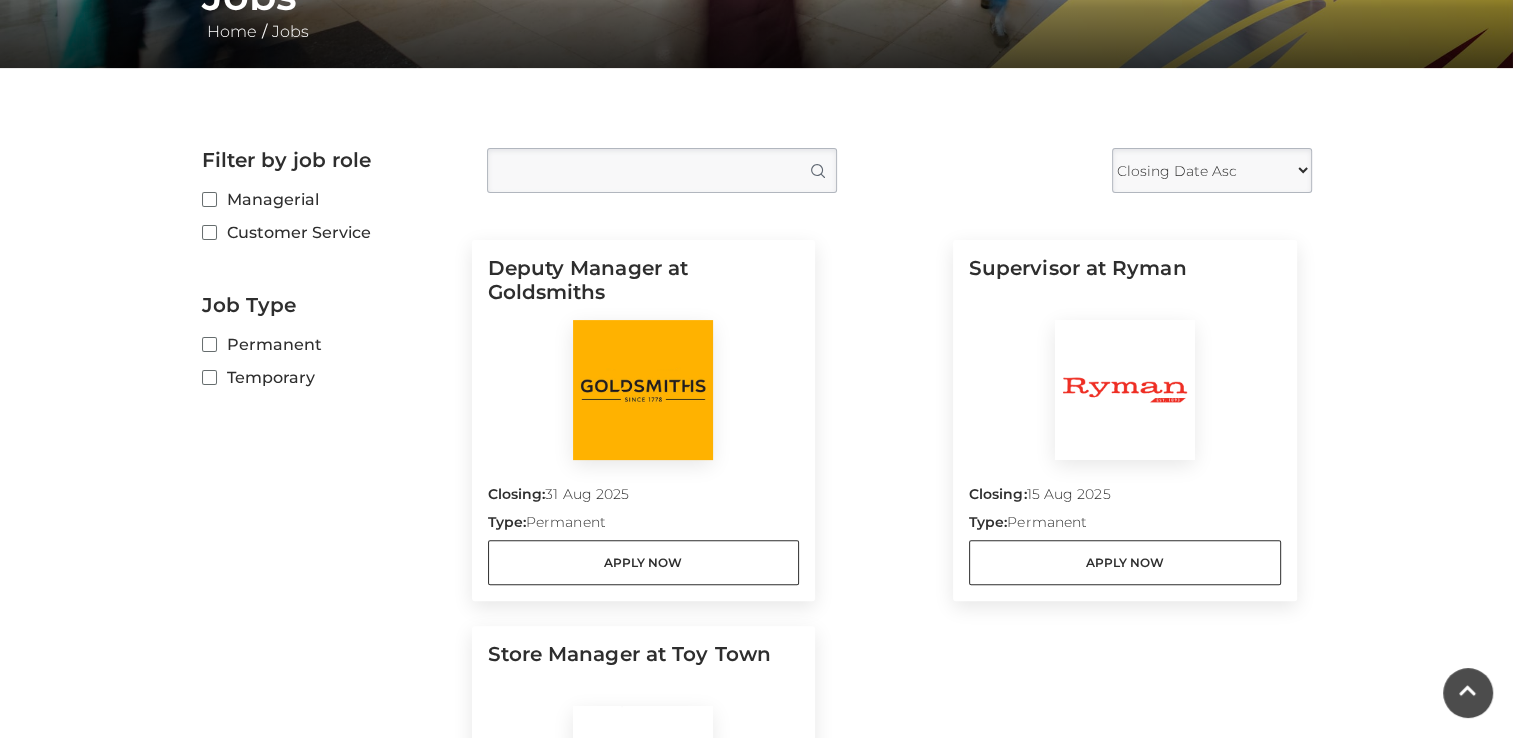 click on "Filter by job role
Managerial
Customer Service
Job Type
Permanent
Temporary" at bounding box center (329, 615) 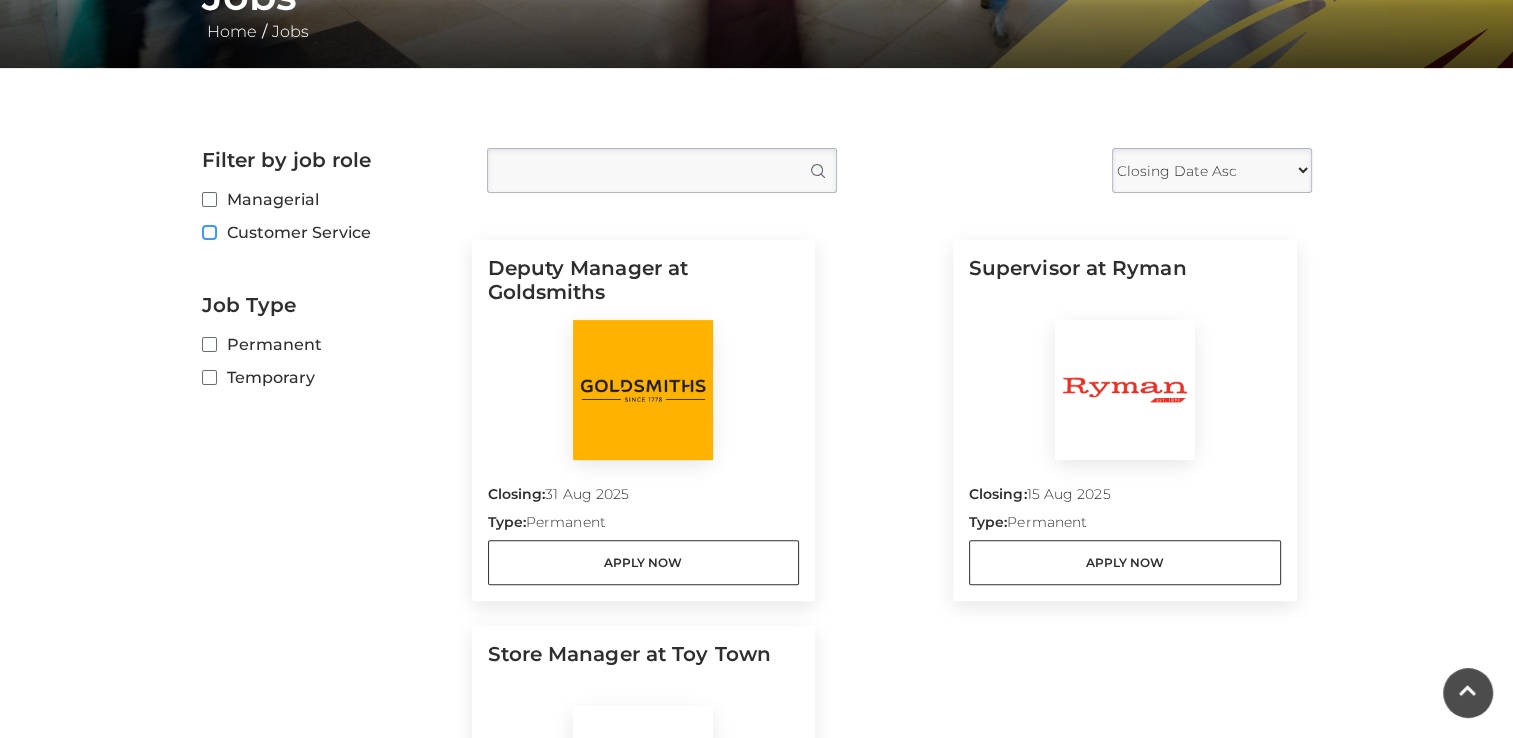 click on "Customer Service" at bounding box center (208, 233) 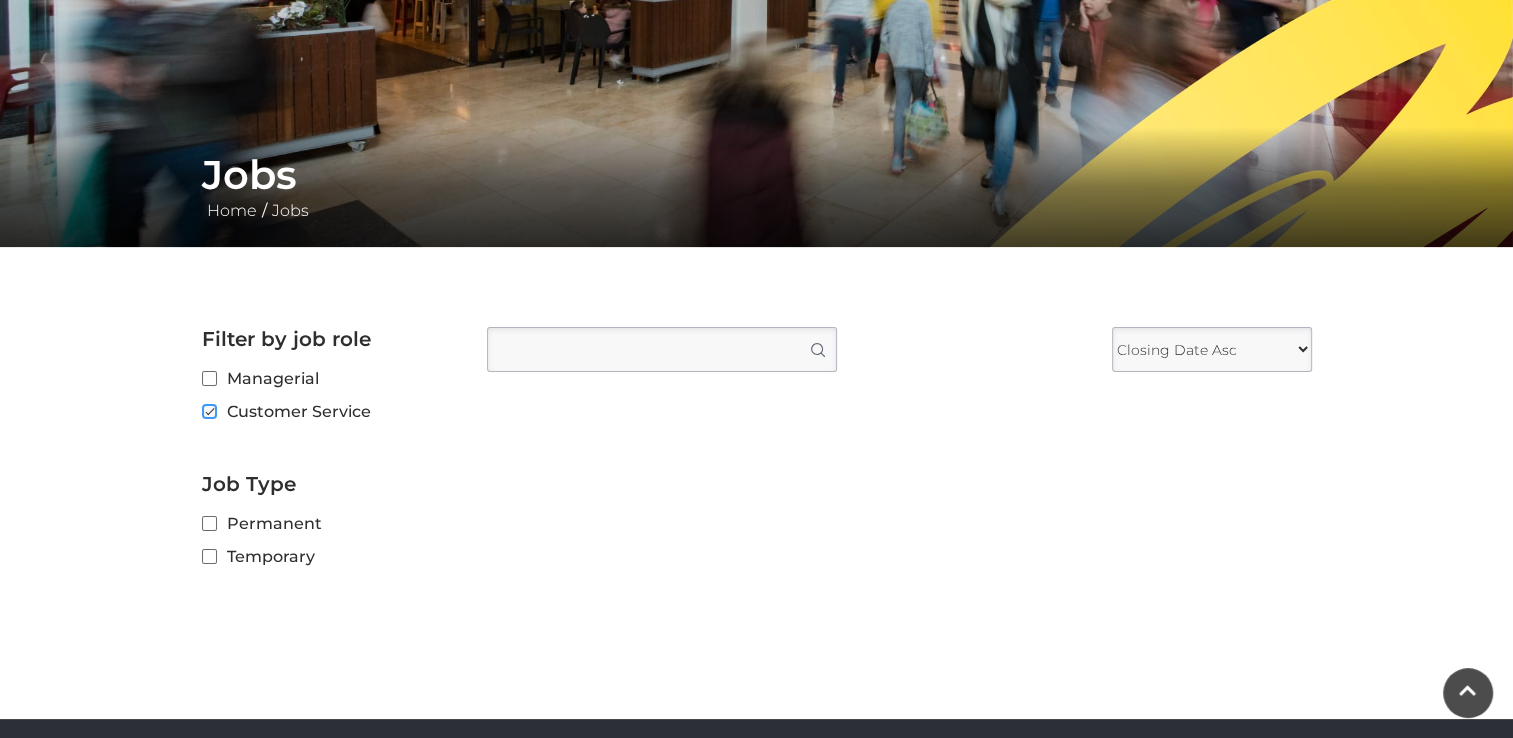 scroll, scrollTop: 252, scrollLeft: 0, axis: vertical 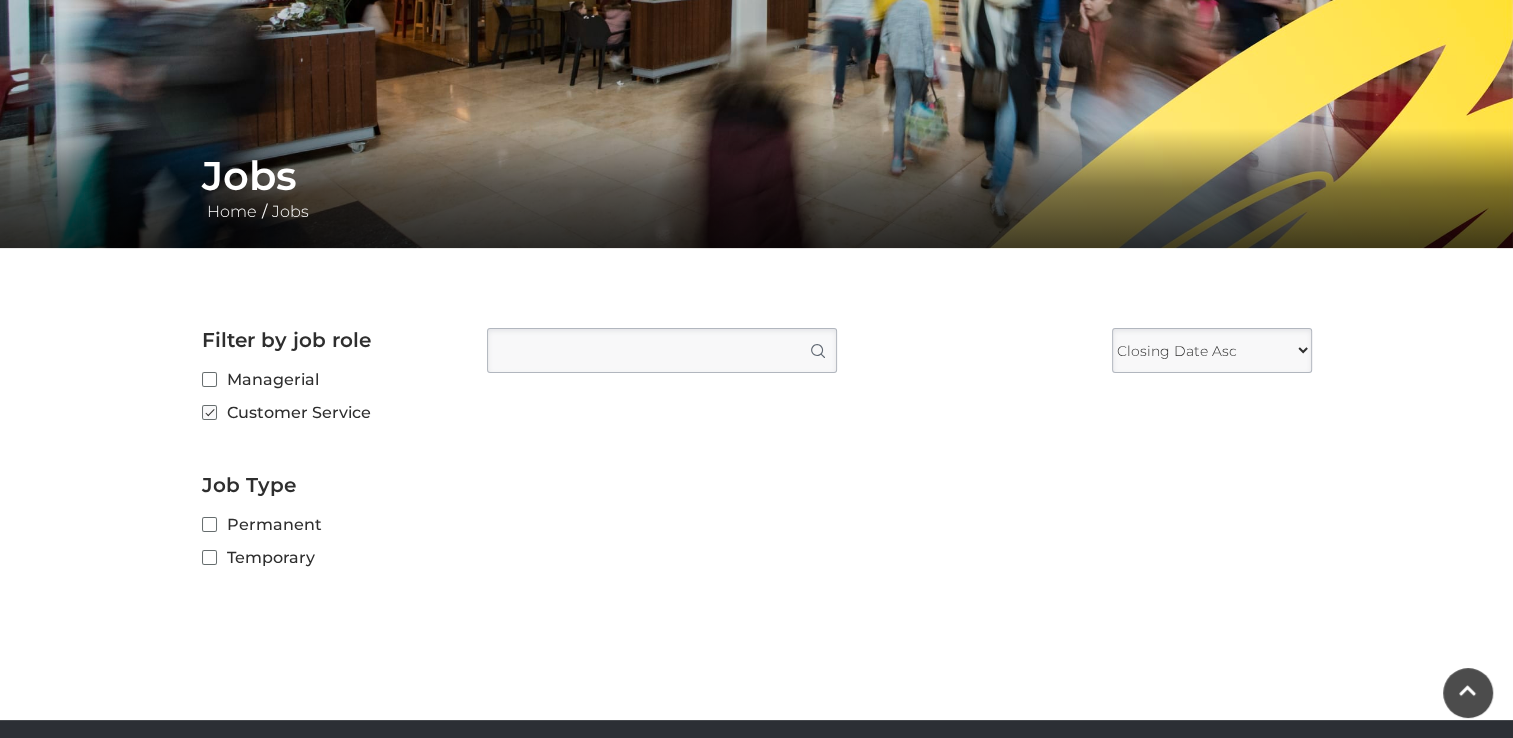 click on "Type job position" at bounding box center [662, 350] 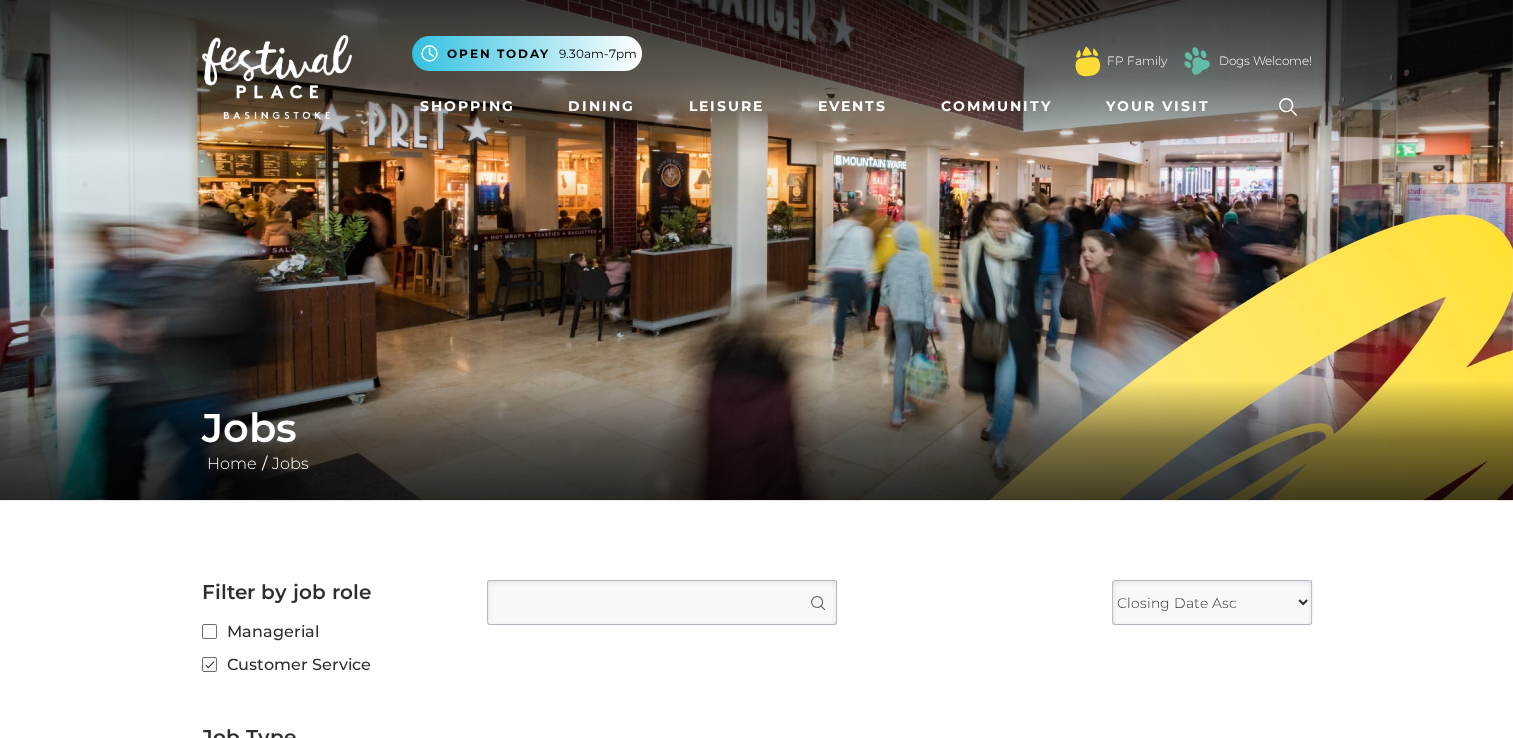 click on "Jobs" at bounding box center [757, 428] 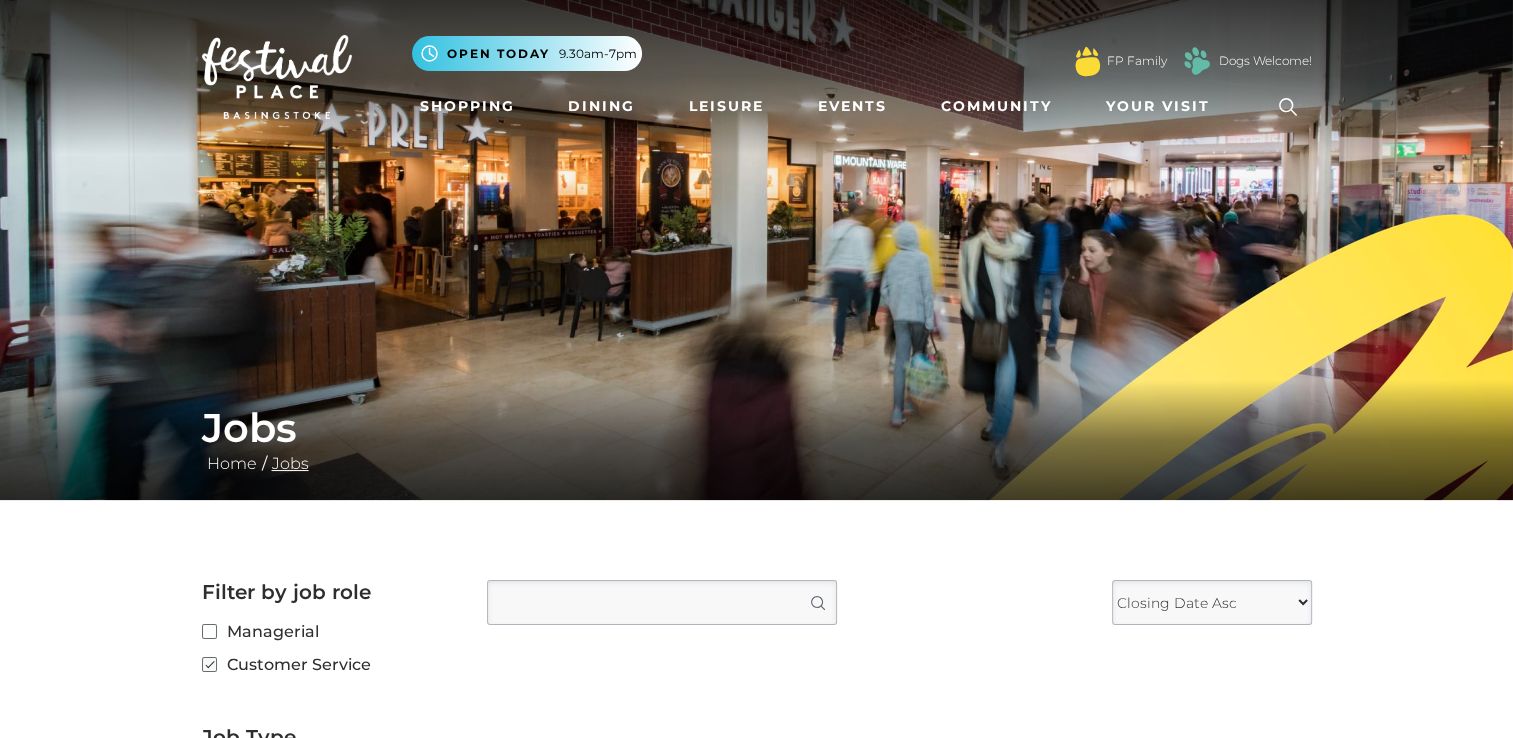 click on "Jobs" at bounding box center [290, 463] 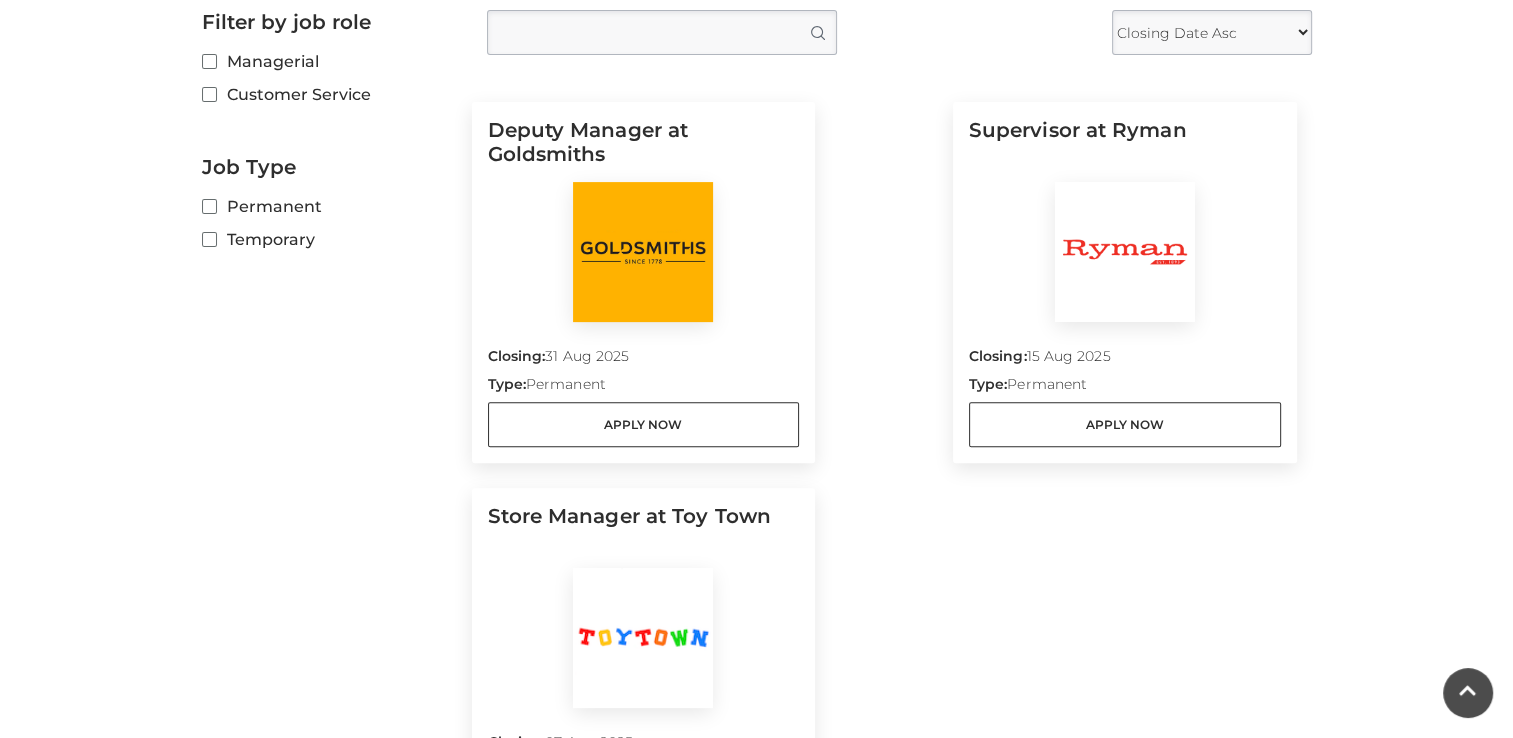 scroll, scrollTop: 0, scrollLeft: 0, axis: both 